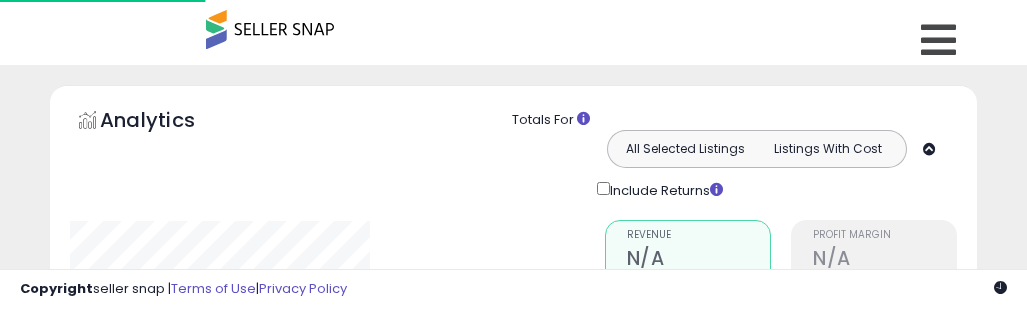 type on "**********" 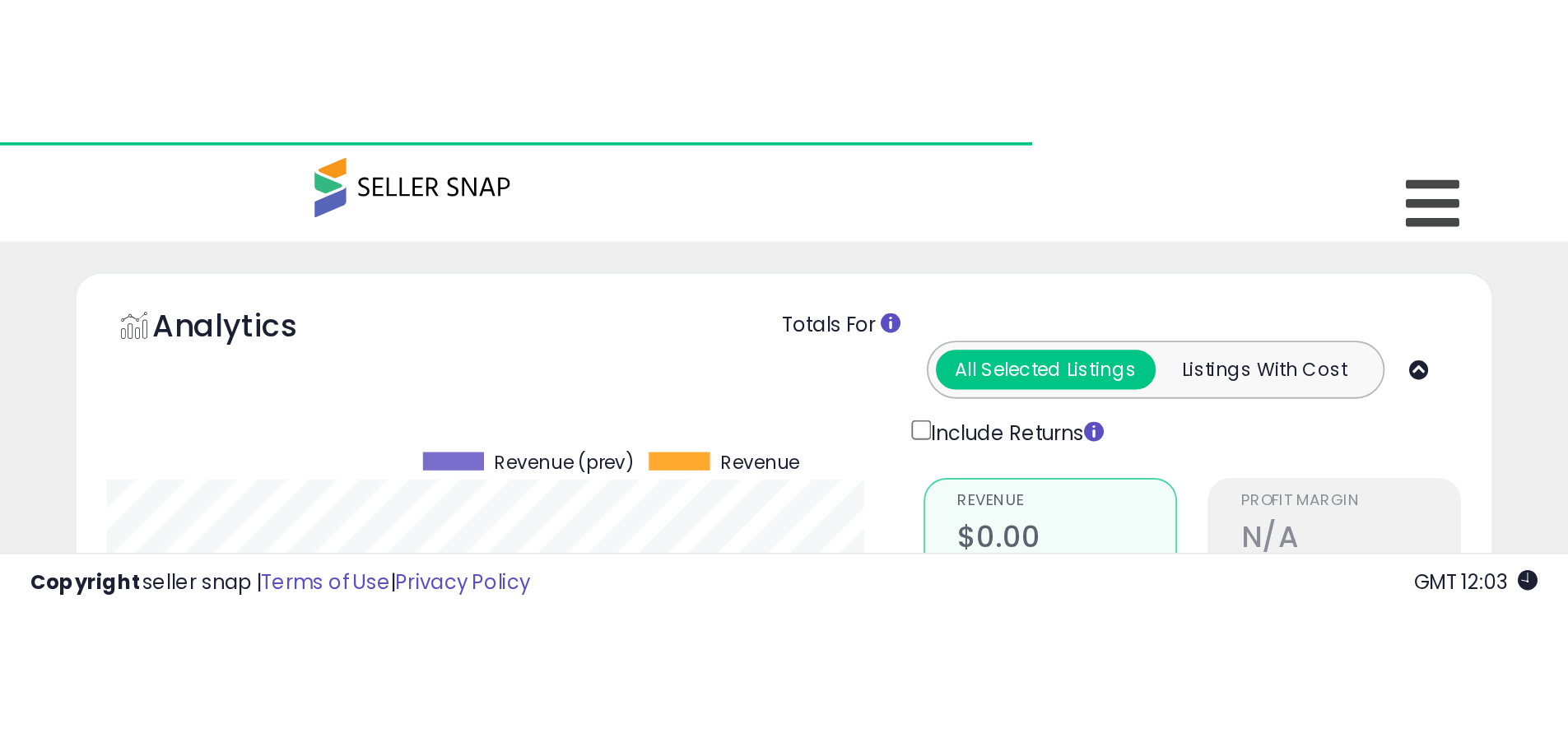 scroll, scrollTop: 510, scrollLeft: 0, axis: vertical 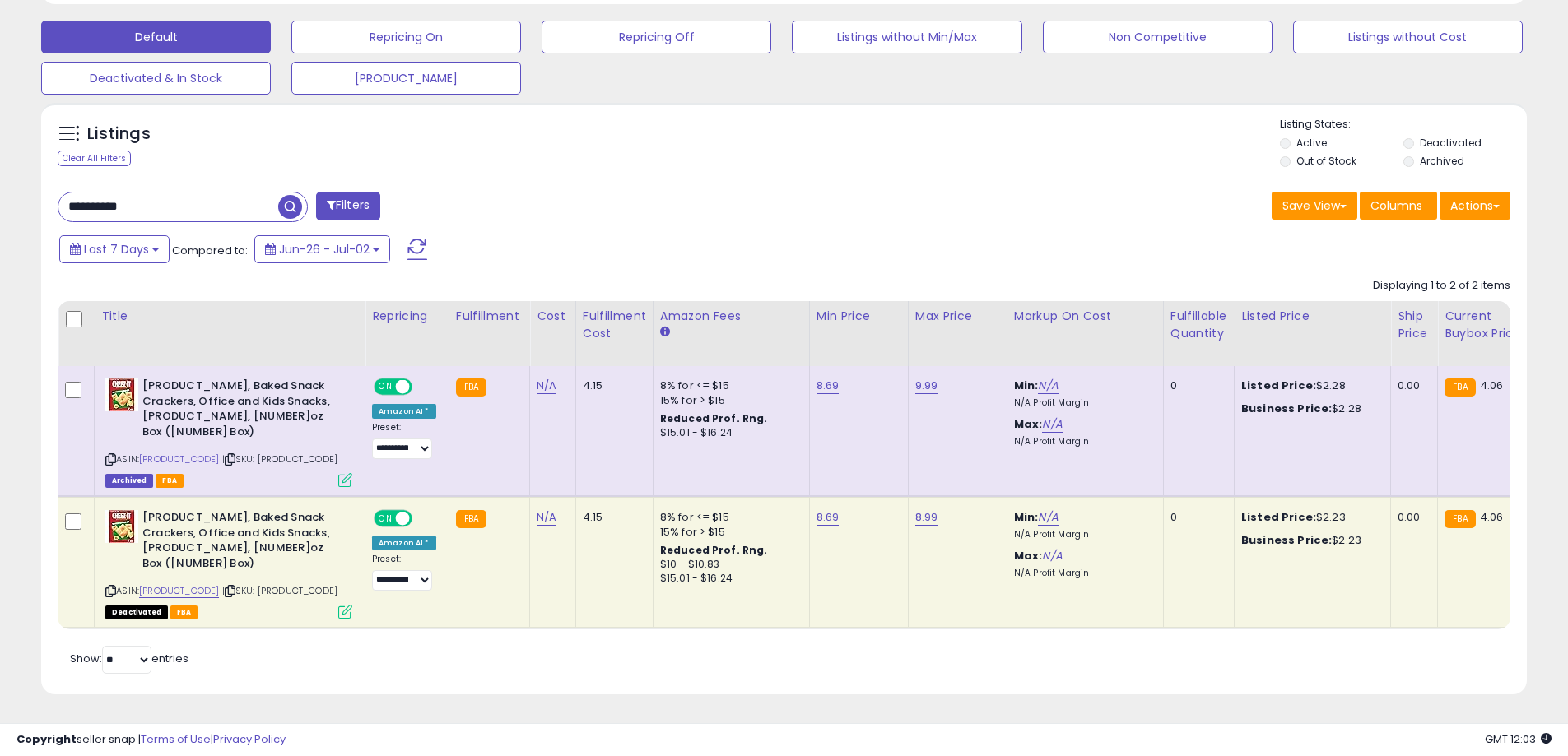 click on "**********" at bounding box center [415, 208] 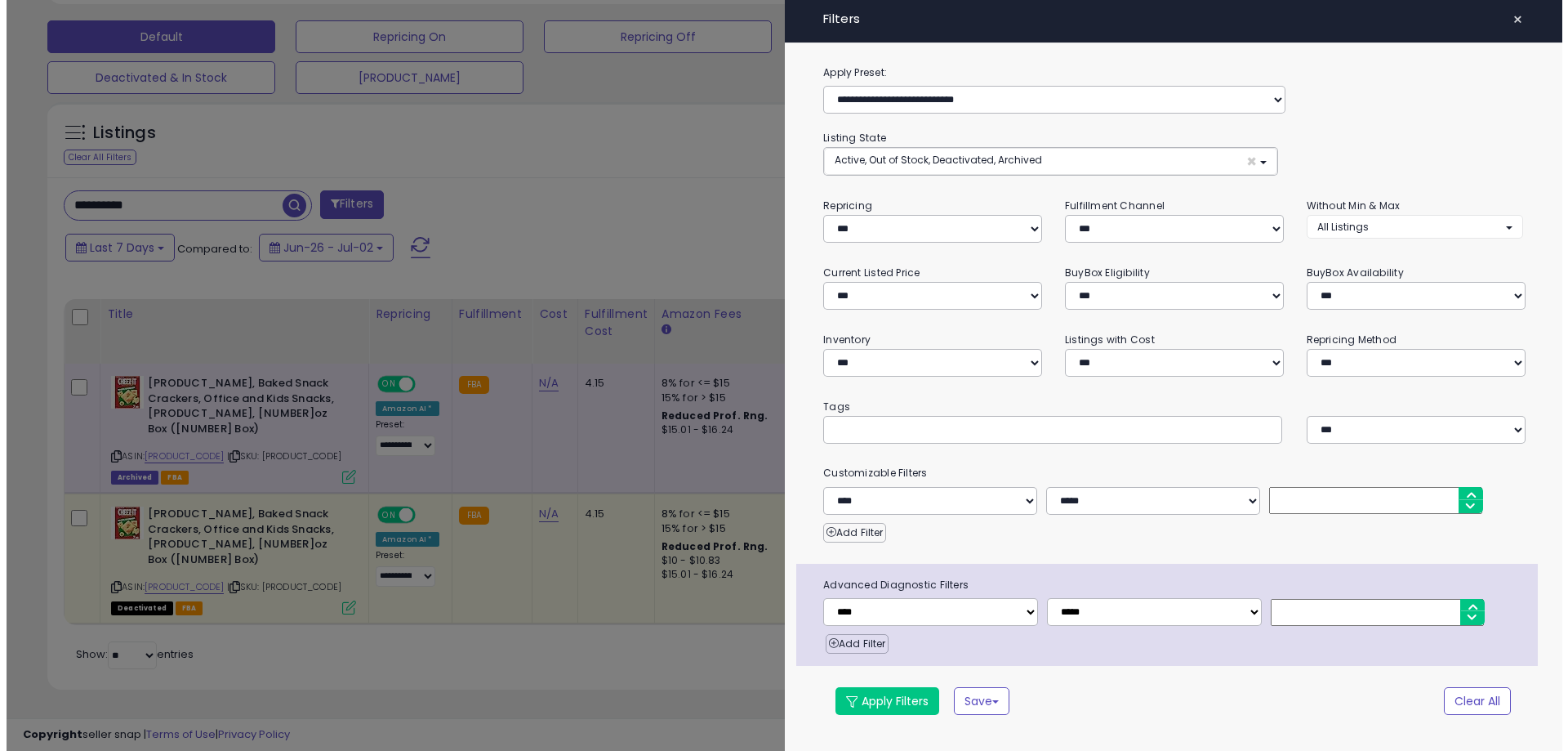 scroll, scrollTop: 816858, scrollLeft: 815804, axis: both 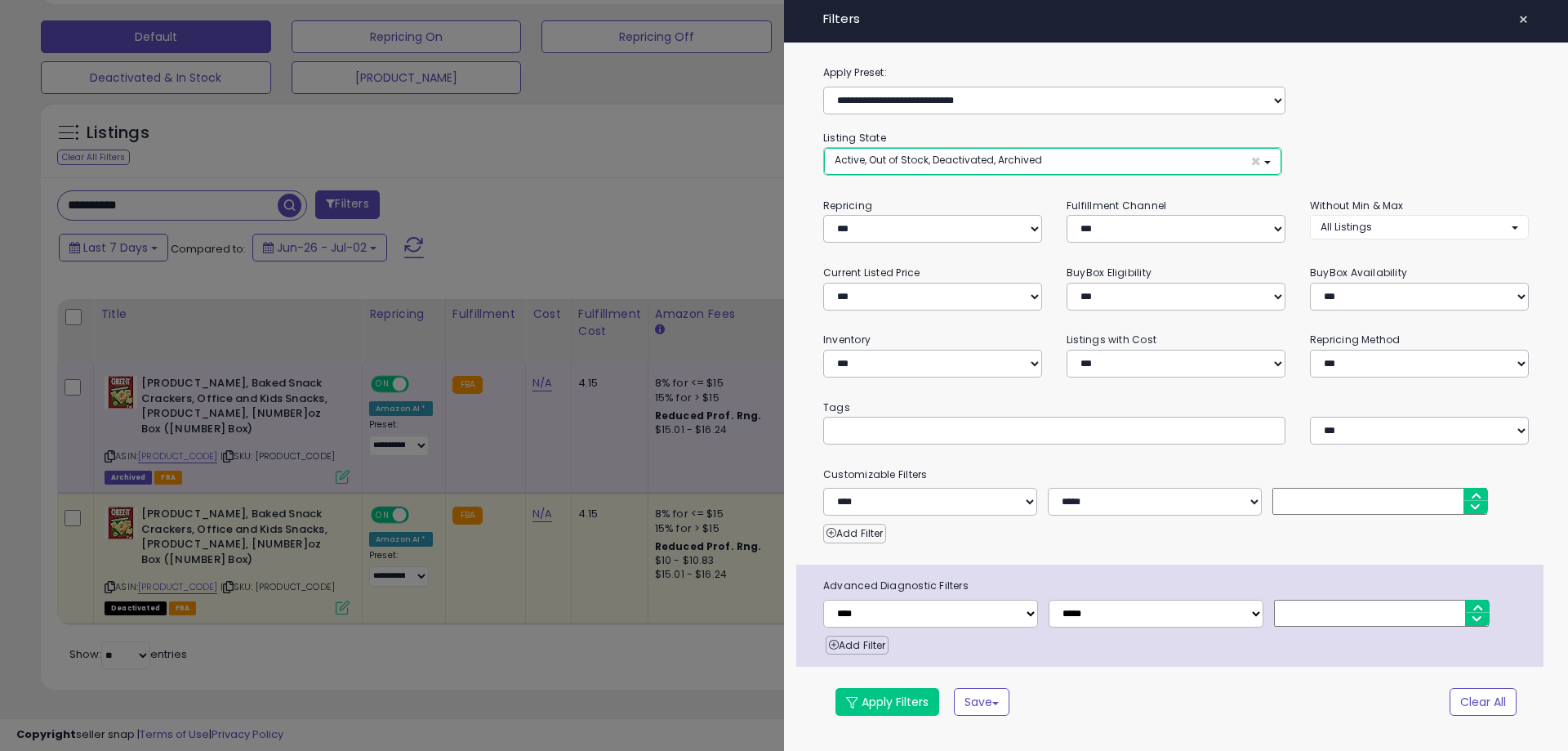 click on "Active, Out of Stock, Deactivated, Archived" at bounding box center (938, 159) 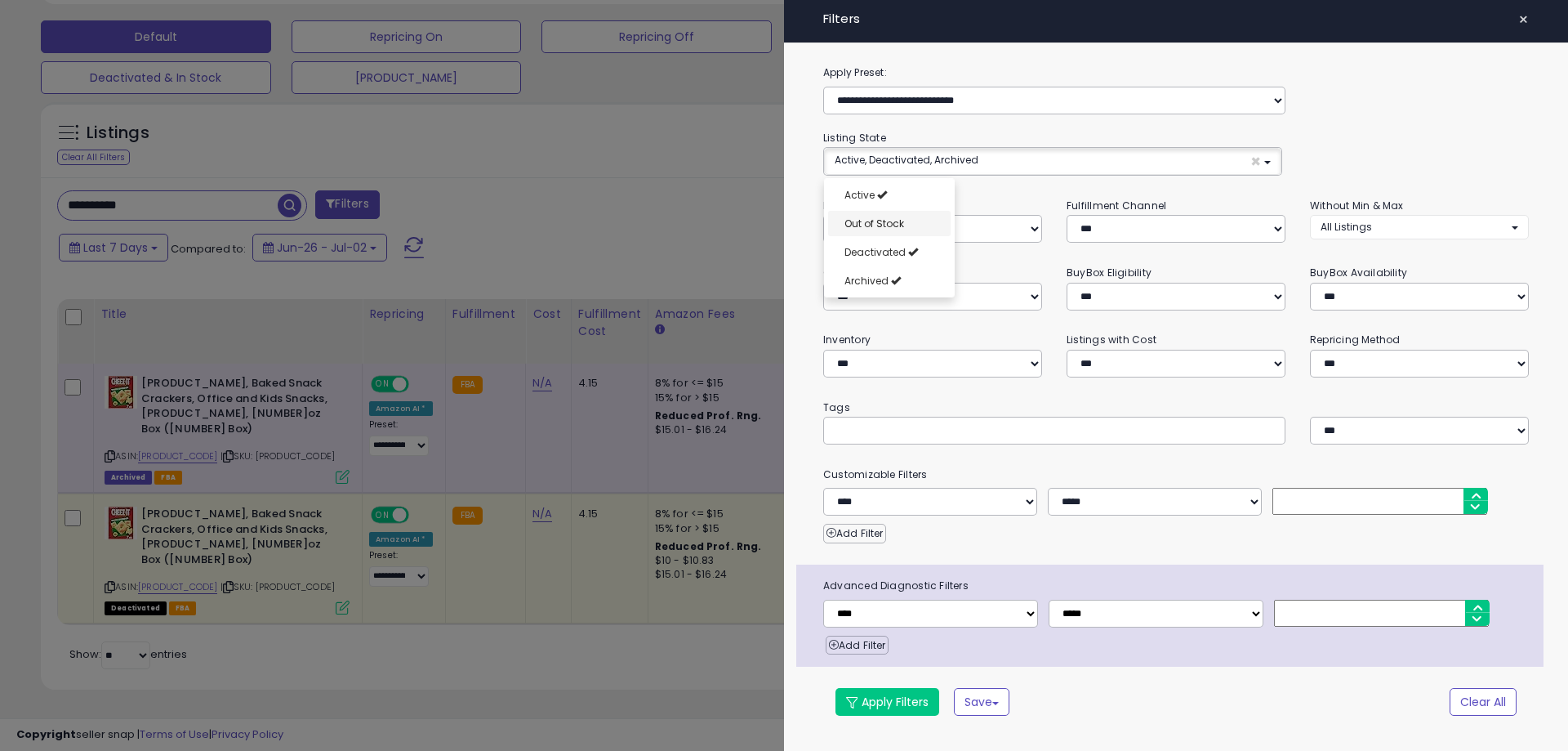 scroll, scrollTop: 12, scrollLeft: 0, axis: vertical 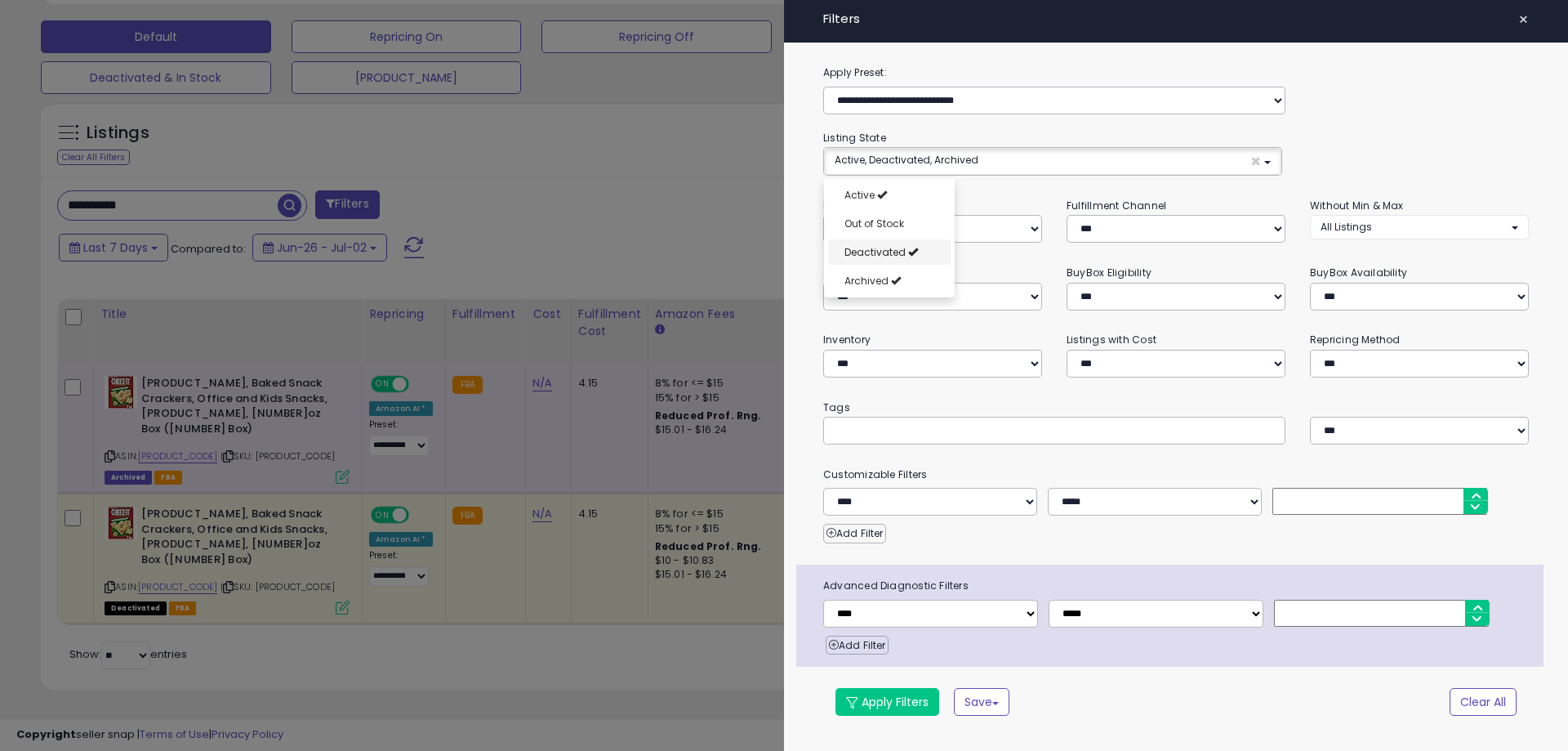 click on "Deactivated" at bounding box center [875, 252] 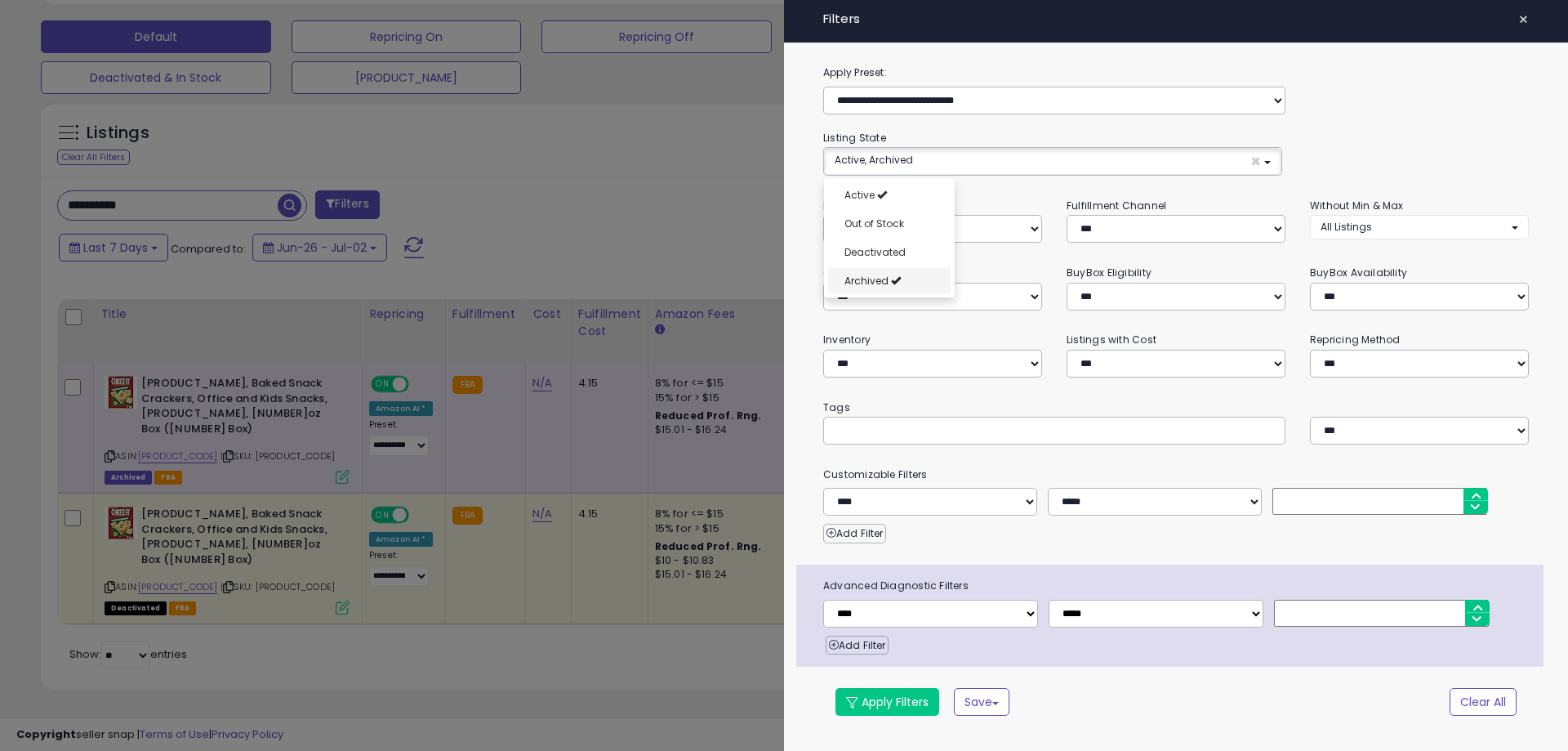 select on "**********" 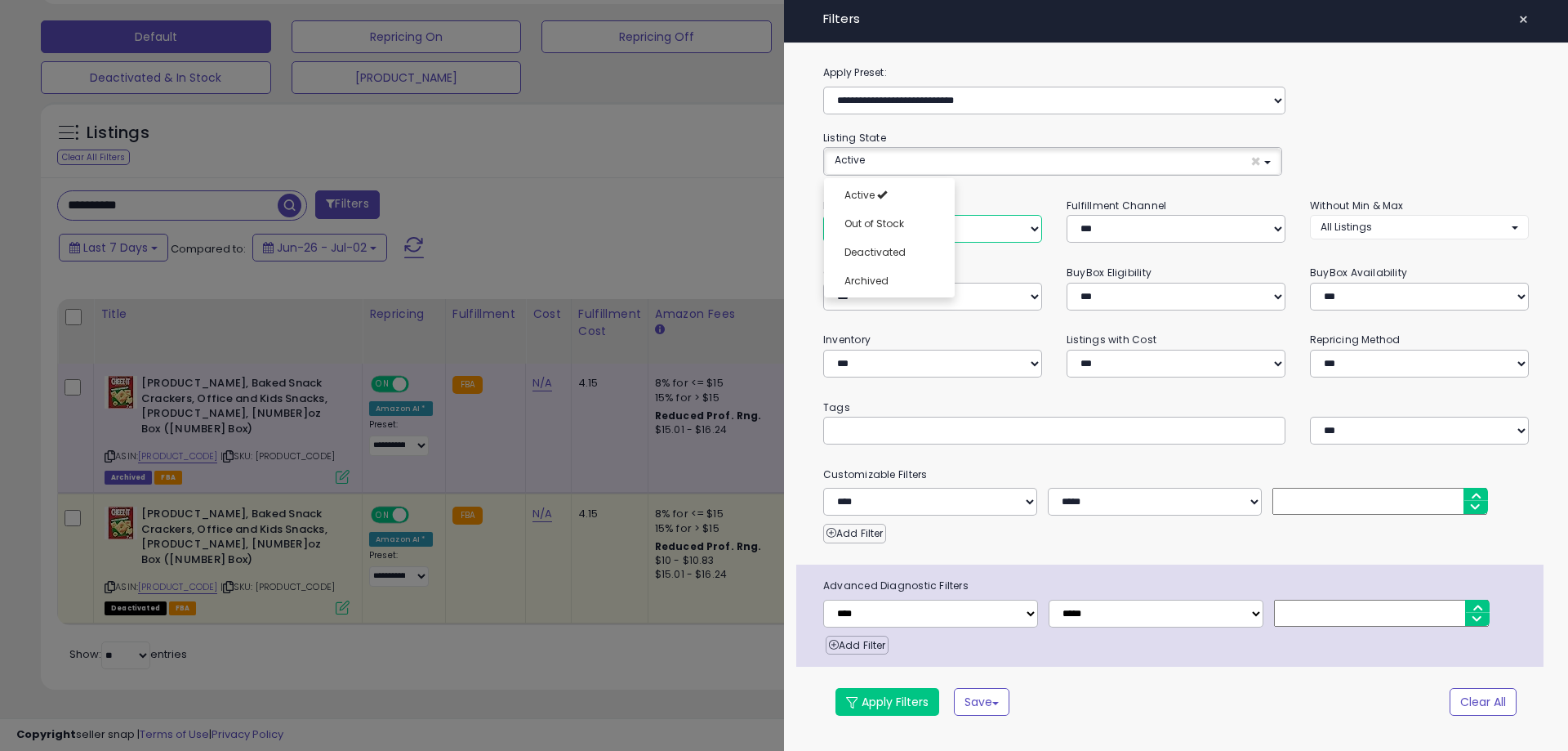 click on "**********" at bounding box center (933, 229) 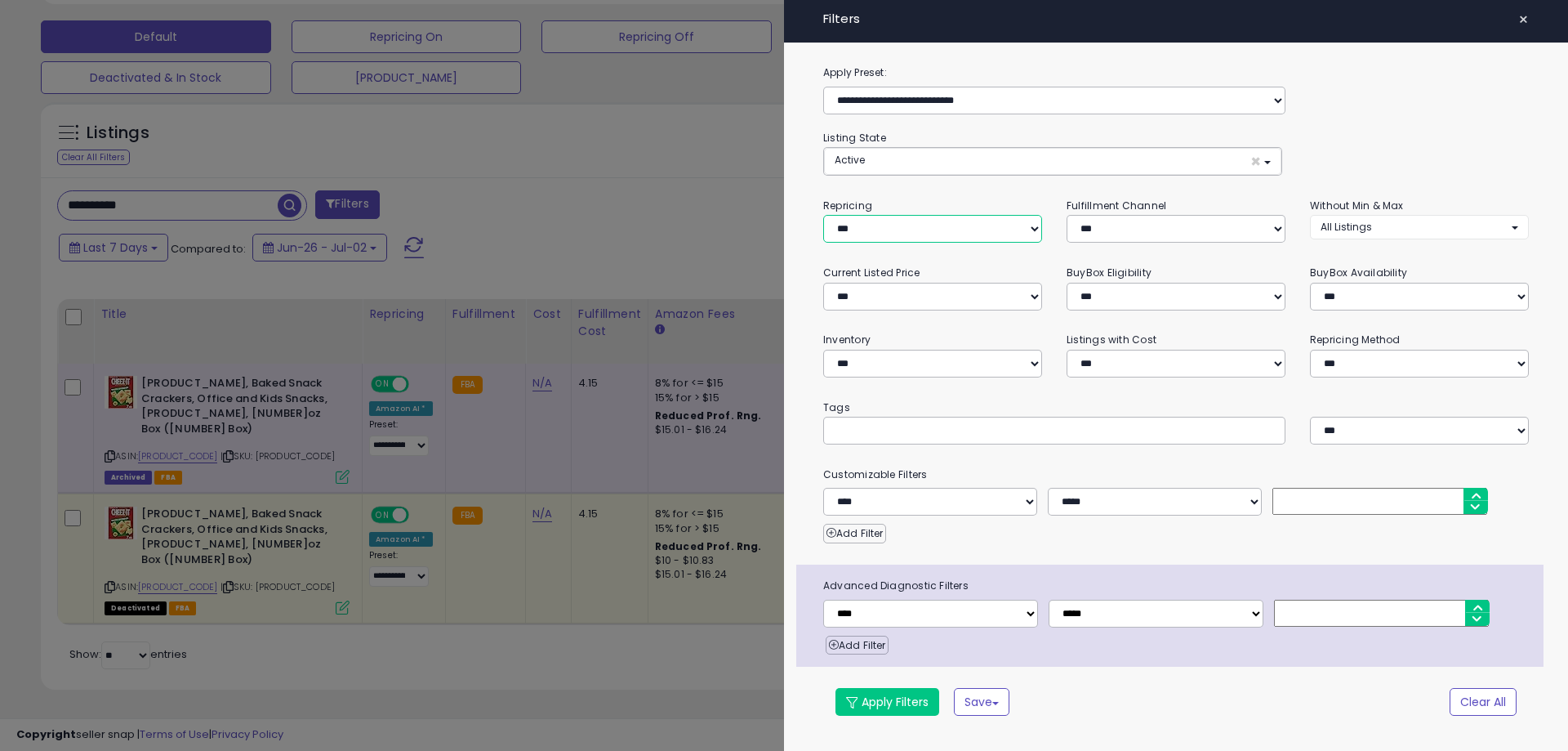 select on "***" 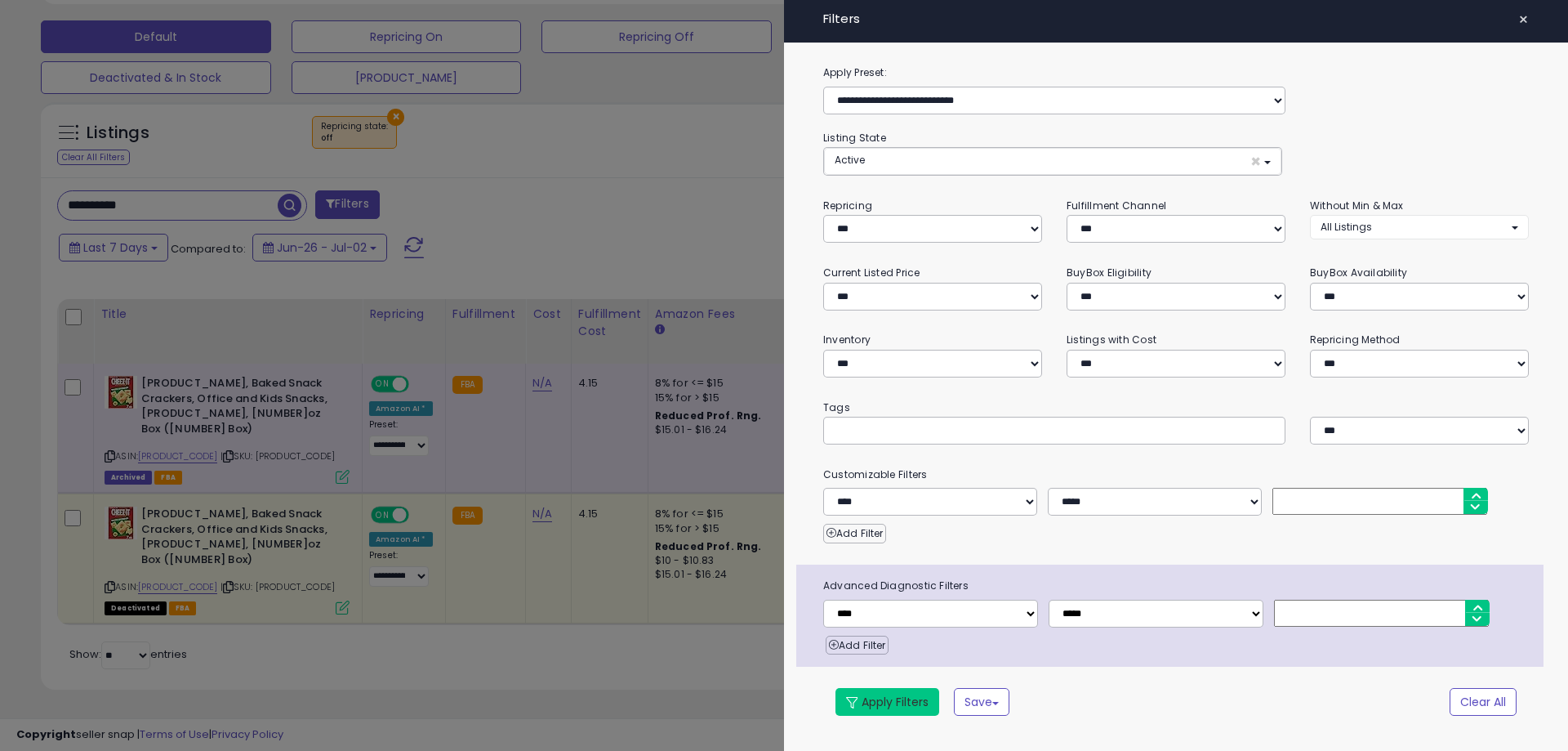click on "Apply Filters" at bounding box center (887, 702) 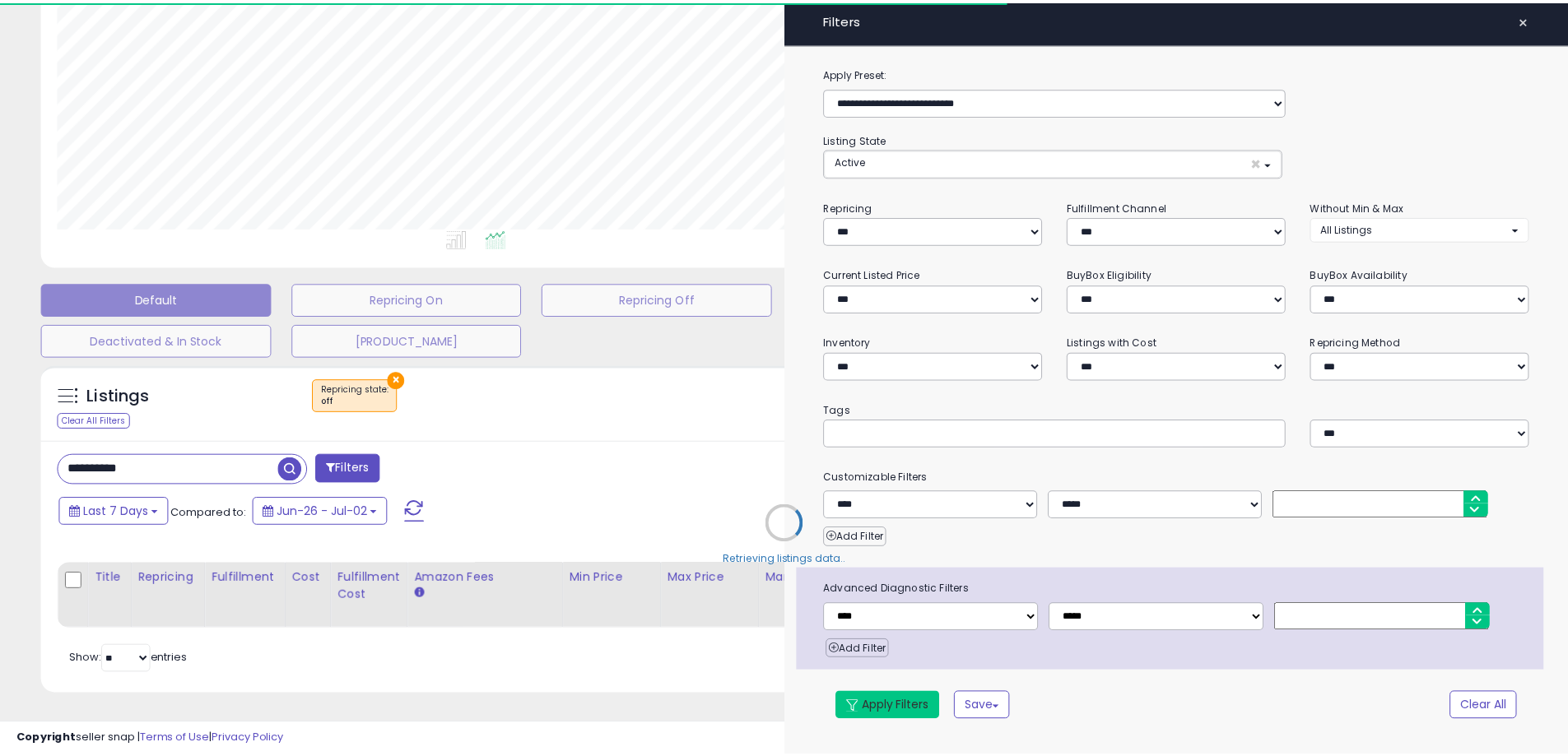 scroll, scrollTop: 248, scrollLeft: 0, axis: vertical 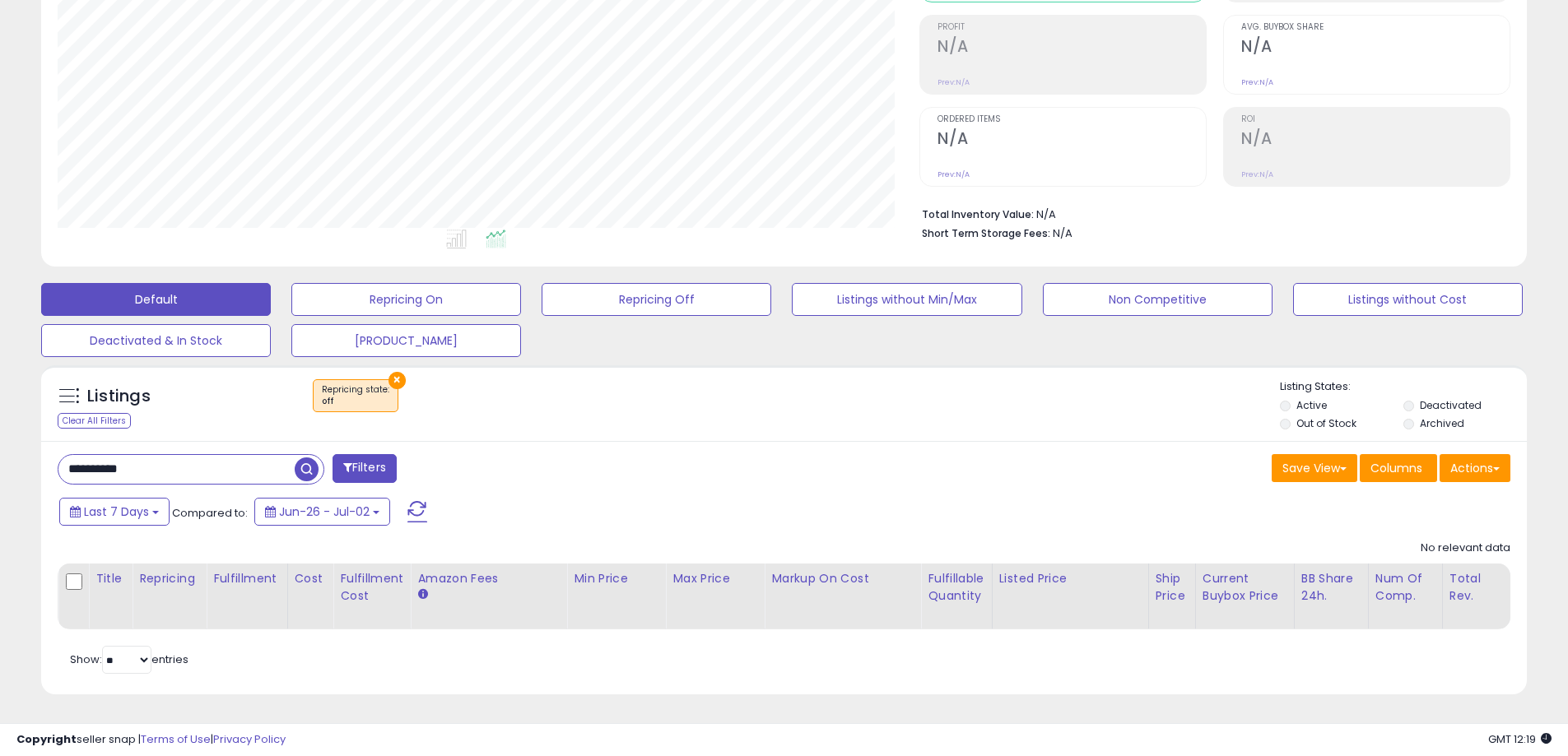 click on "**********" at bounding box center [176, 469] 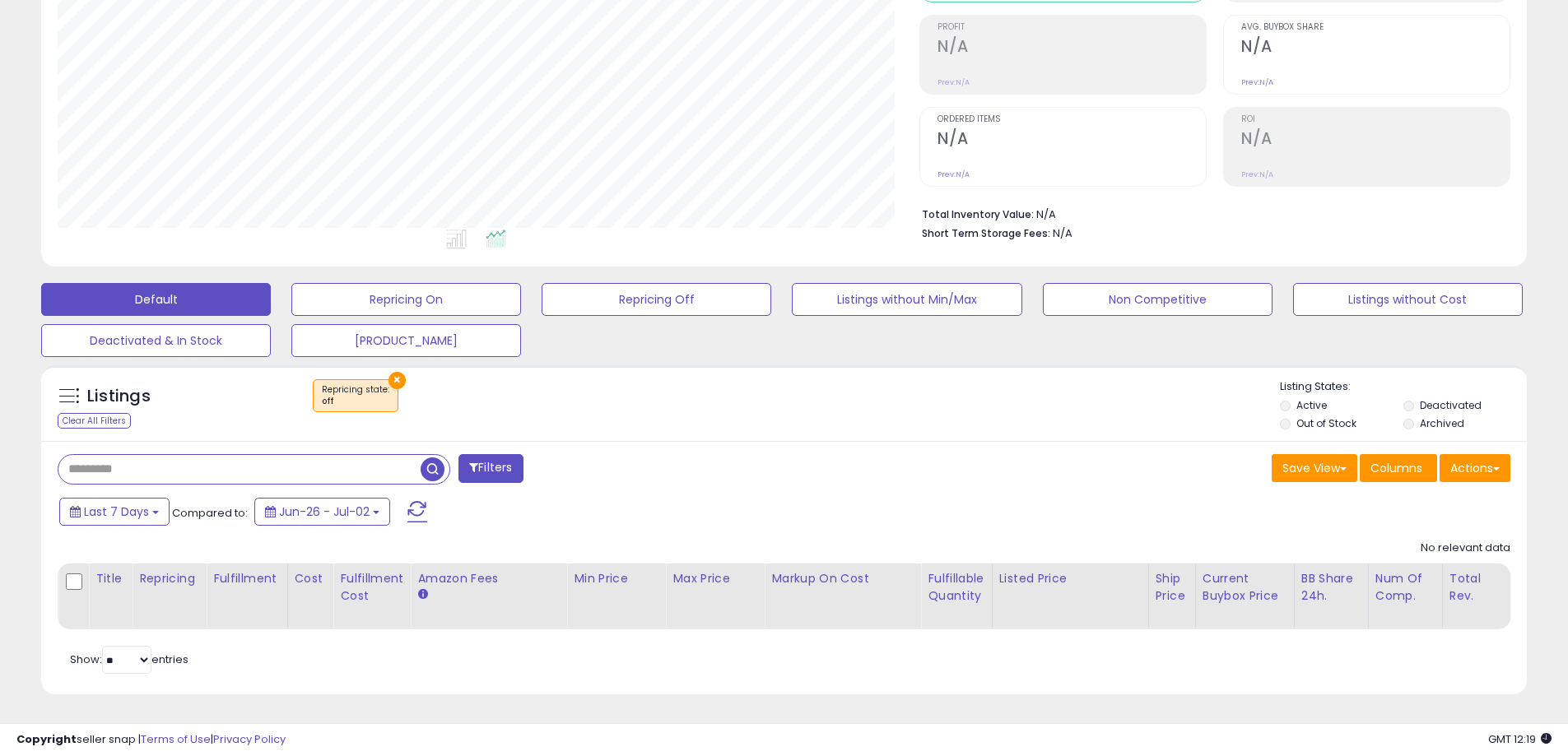 type 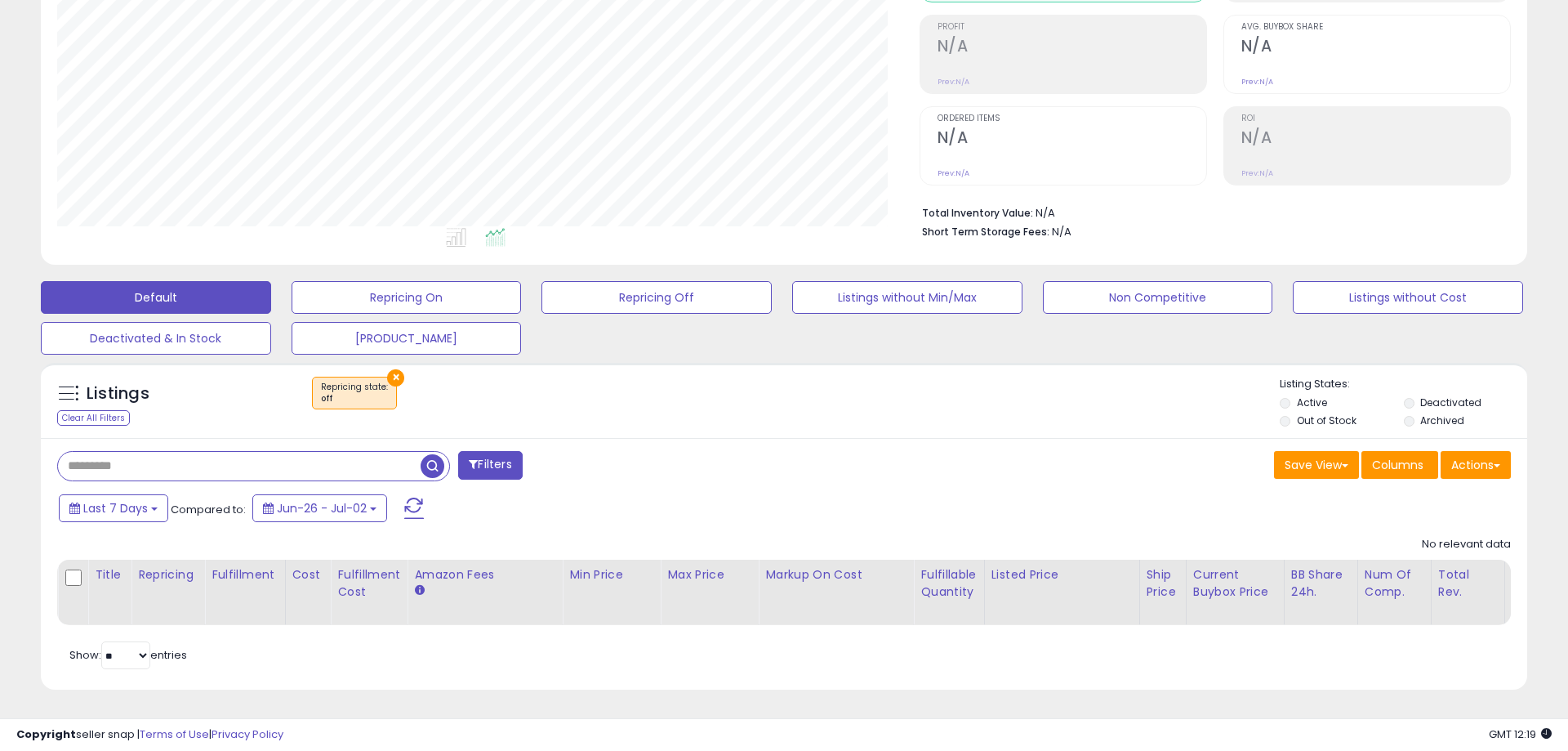 scroll, scrollTop: 816858, scrollLeft: 815804, axis: both 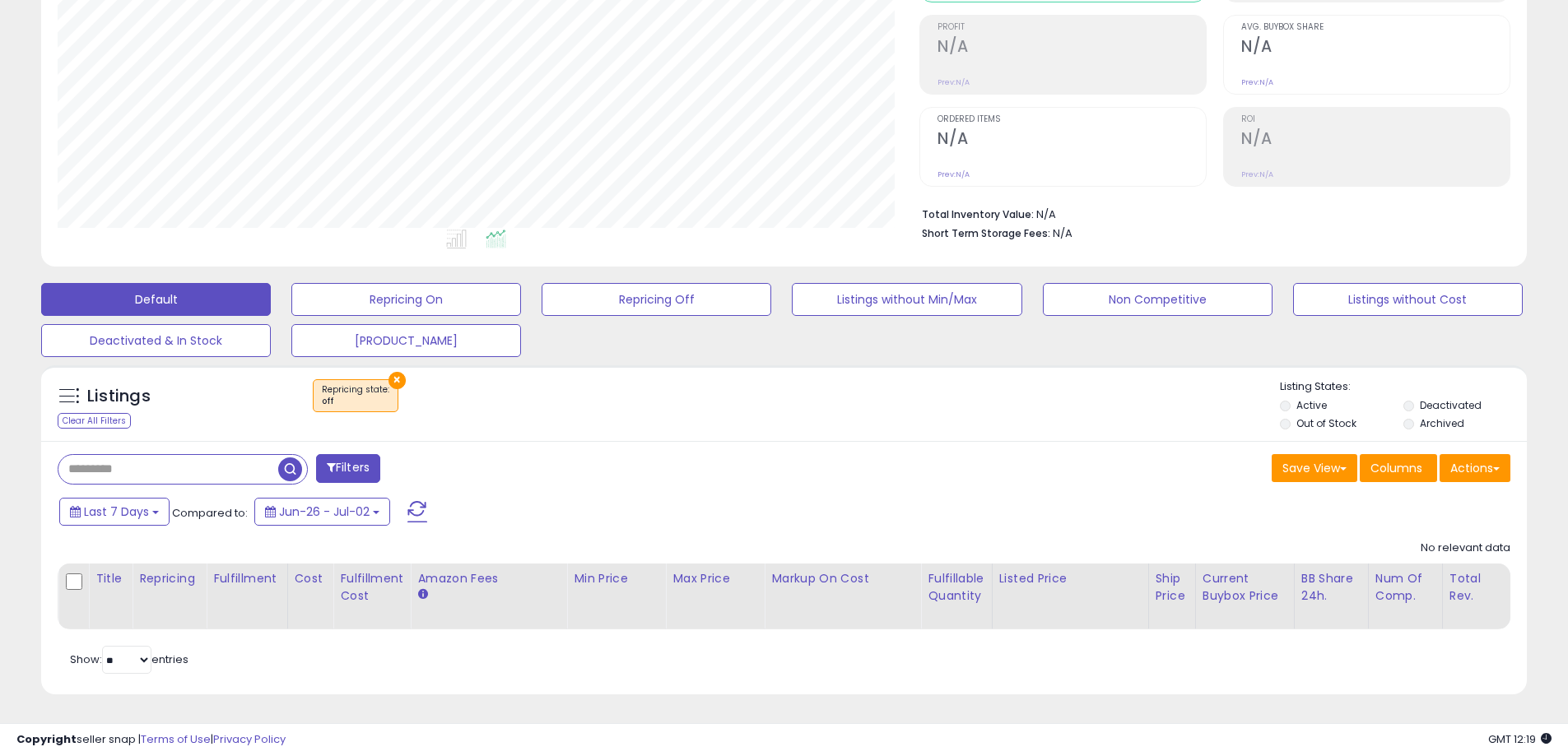 click on "Filters" at bounding box center [348, 468] 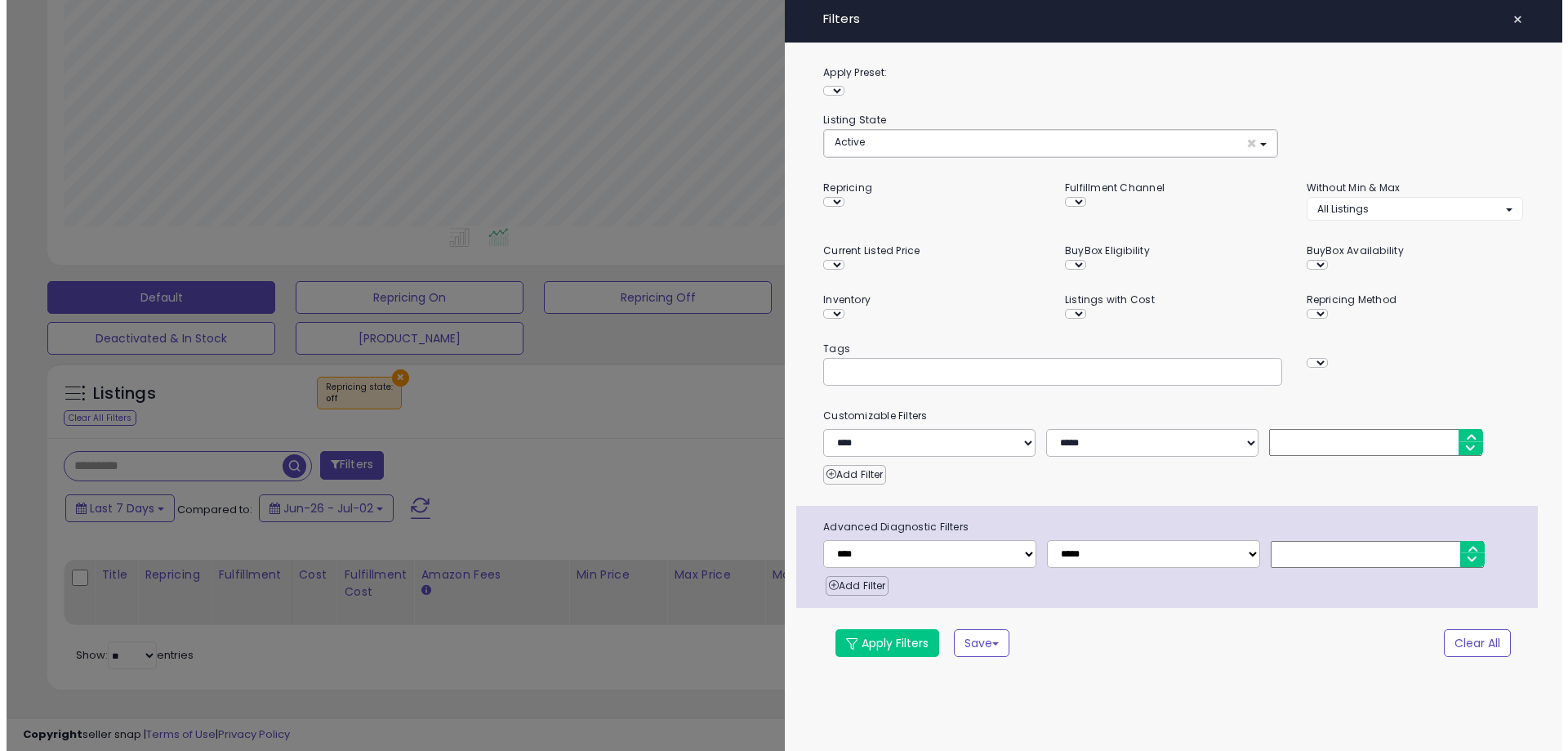scroll, scrollTop: 816858, scrollLeft: 815804, axis: both 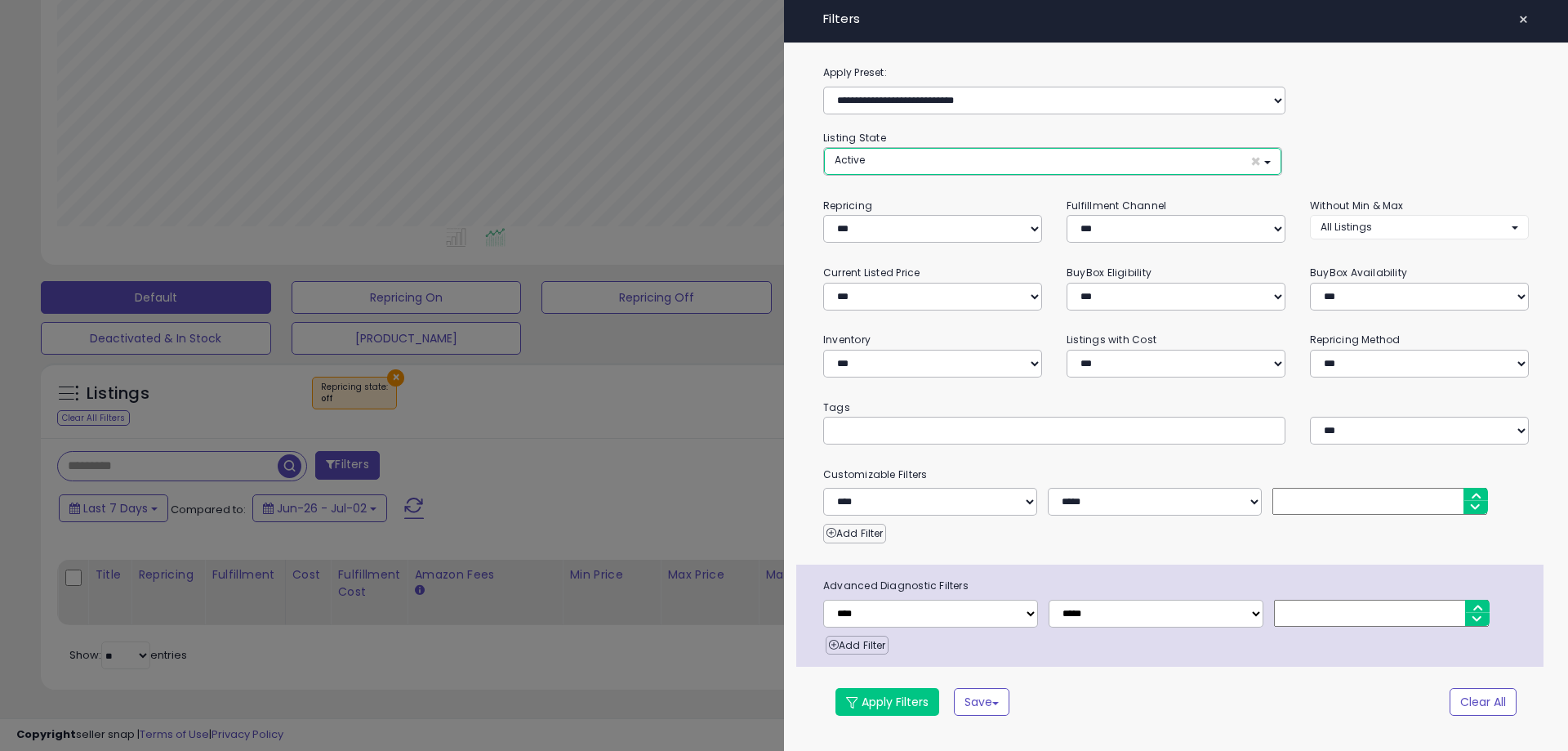 click on "Active
×" at bounding box center [1053, 161] 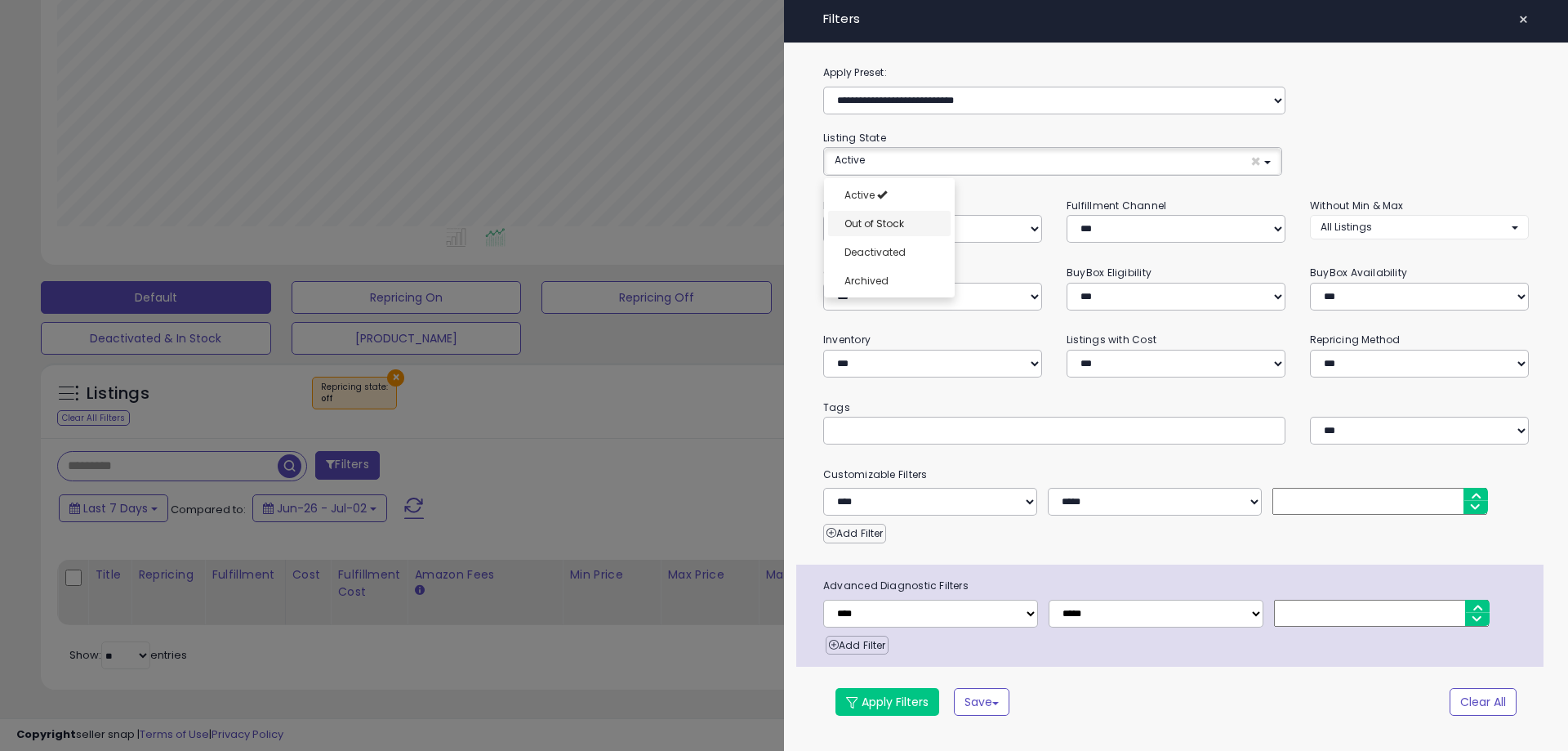 click on "Out of Stock" at bounding box center [889, 223] 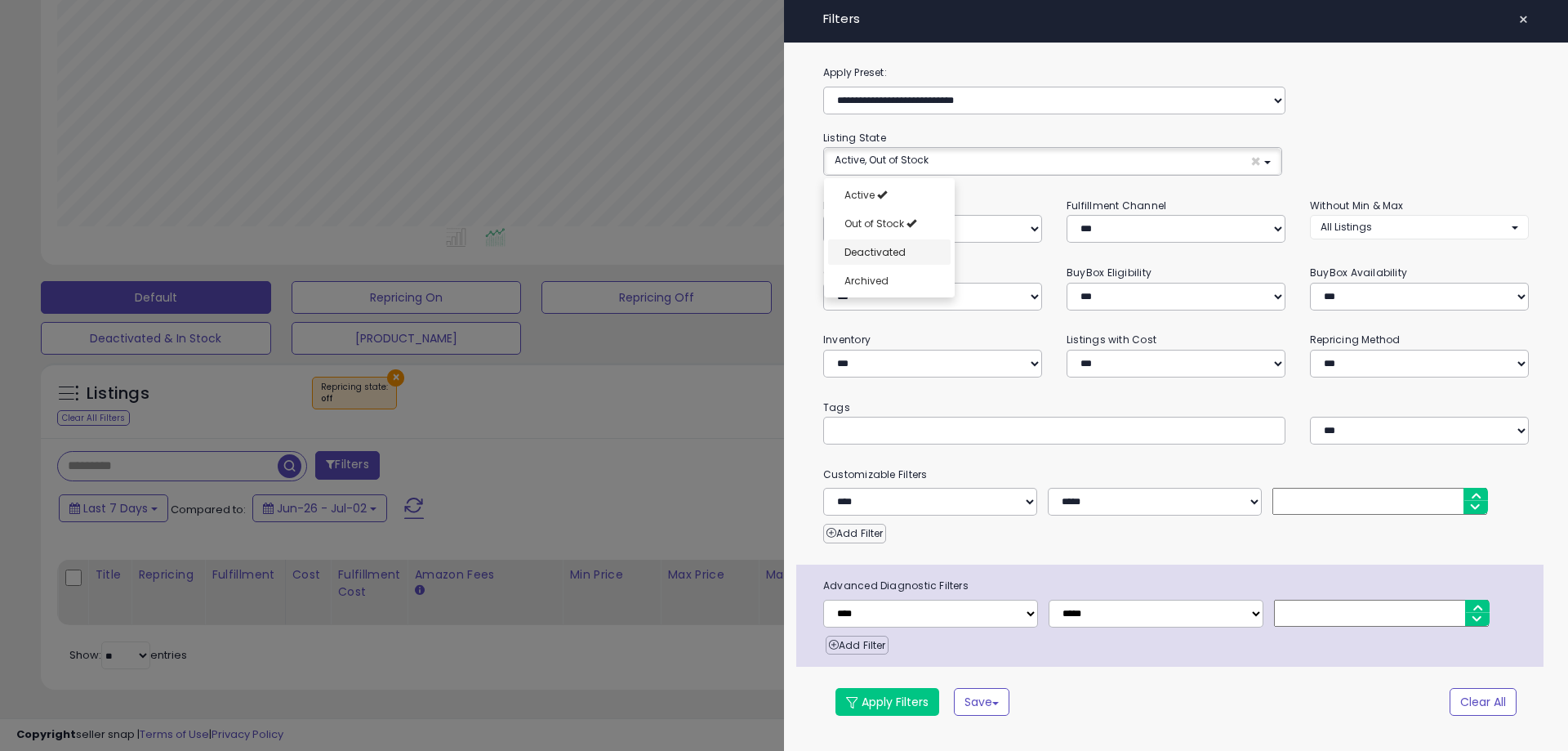 click on "Deactivated" at bounding box center [889, 252] 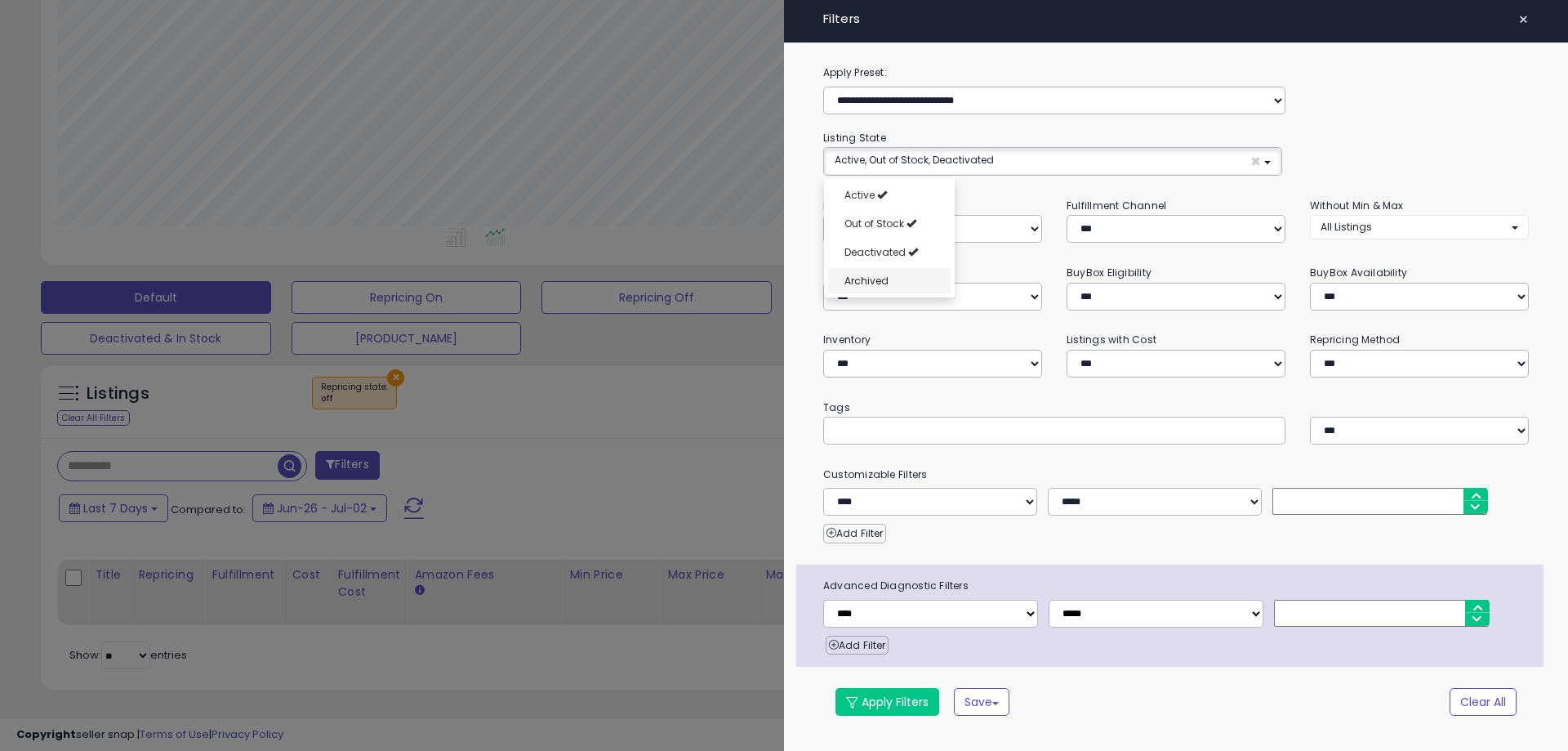select on "**********" 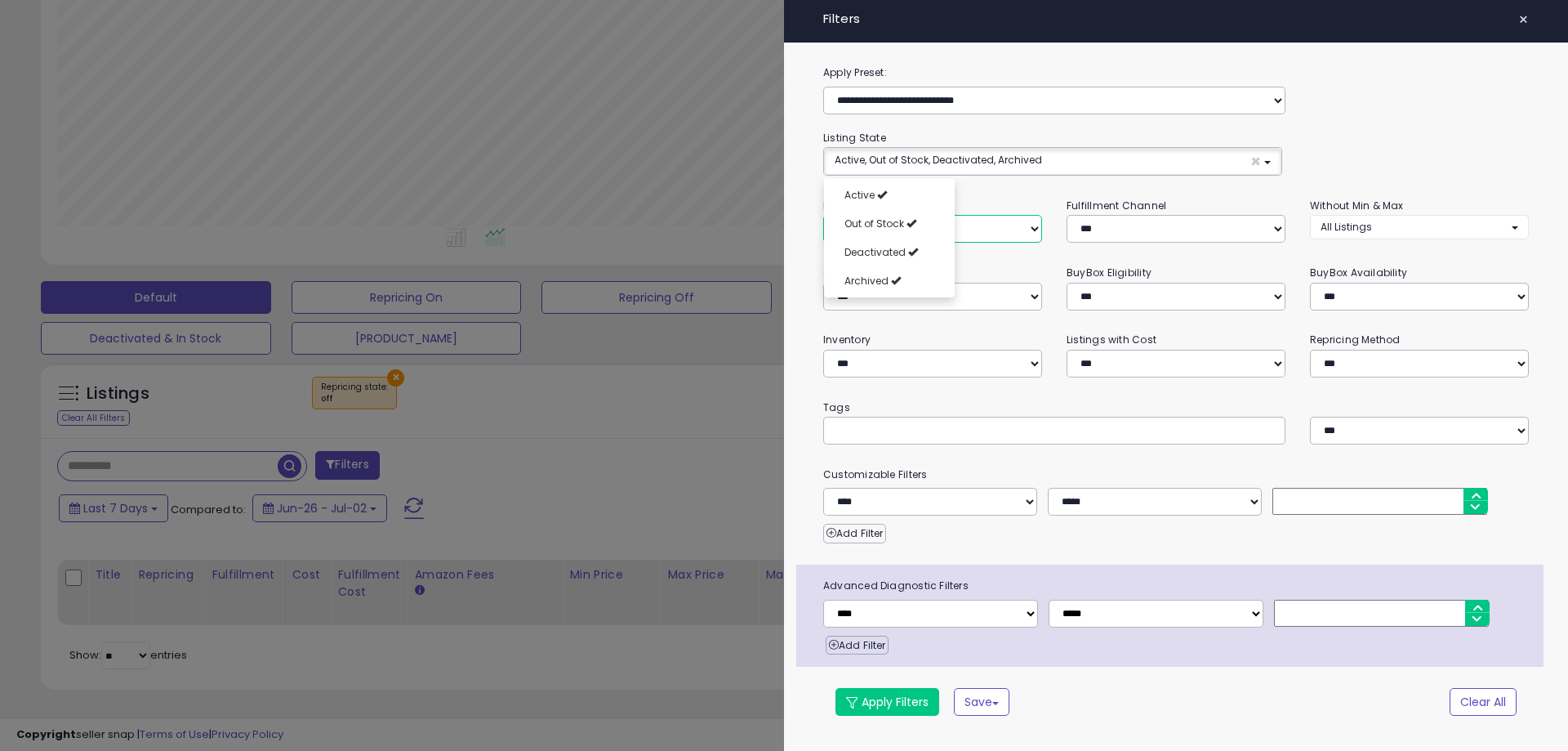 click on "**********" at bounding box center [933, 229] 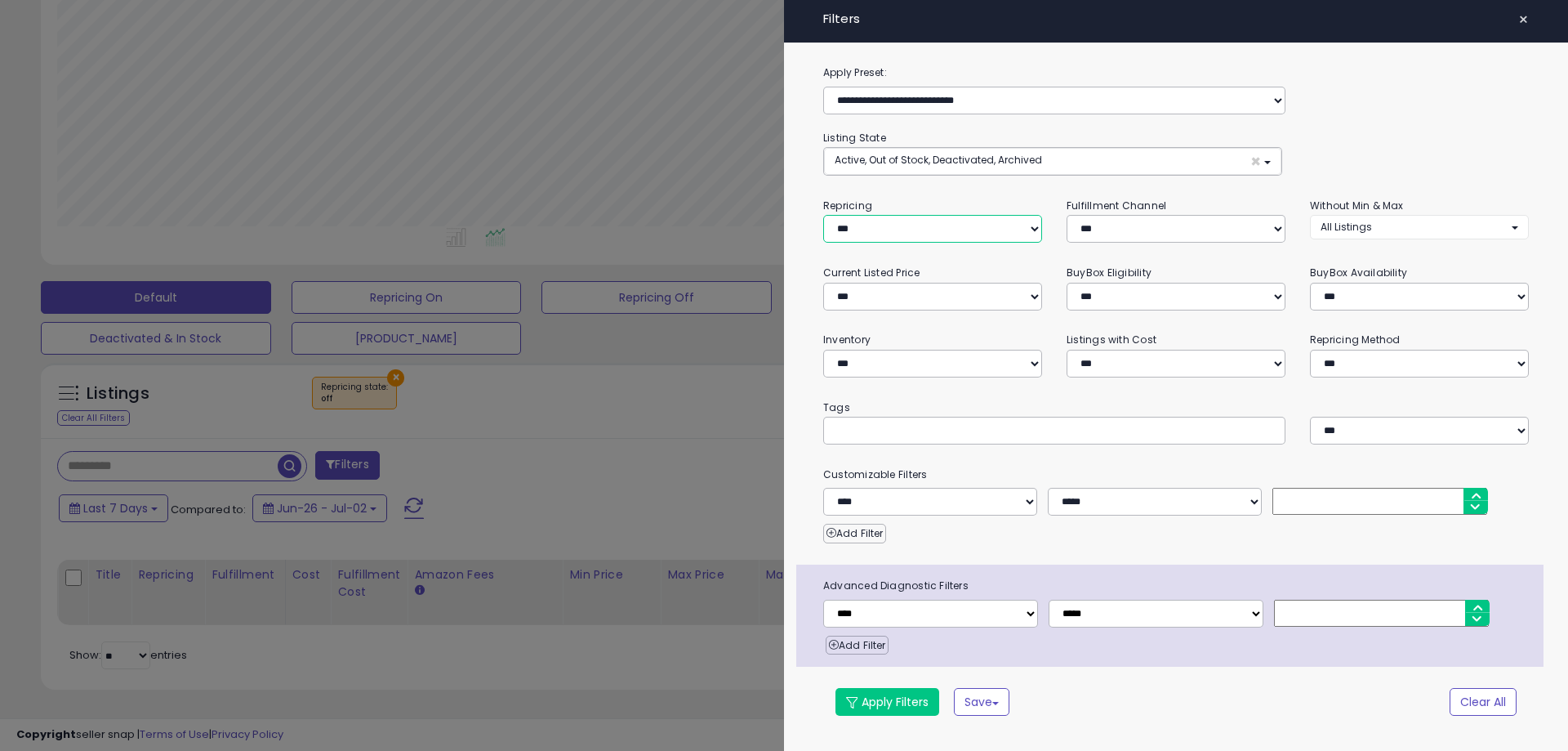 select on "***" 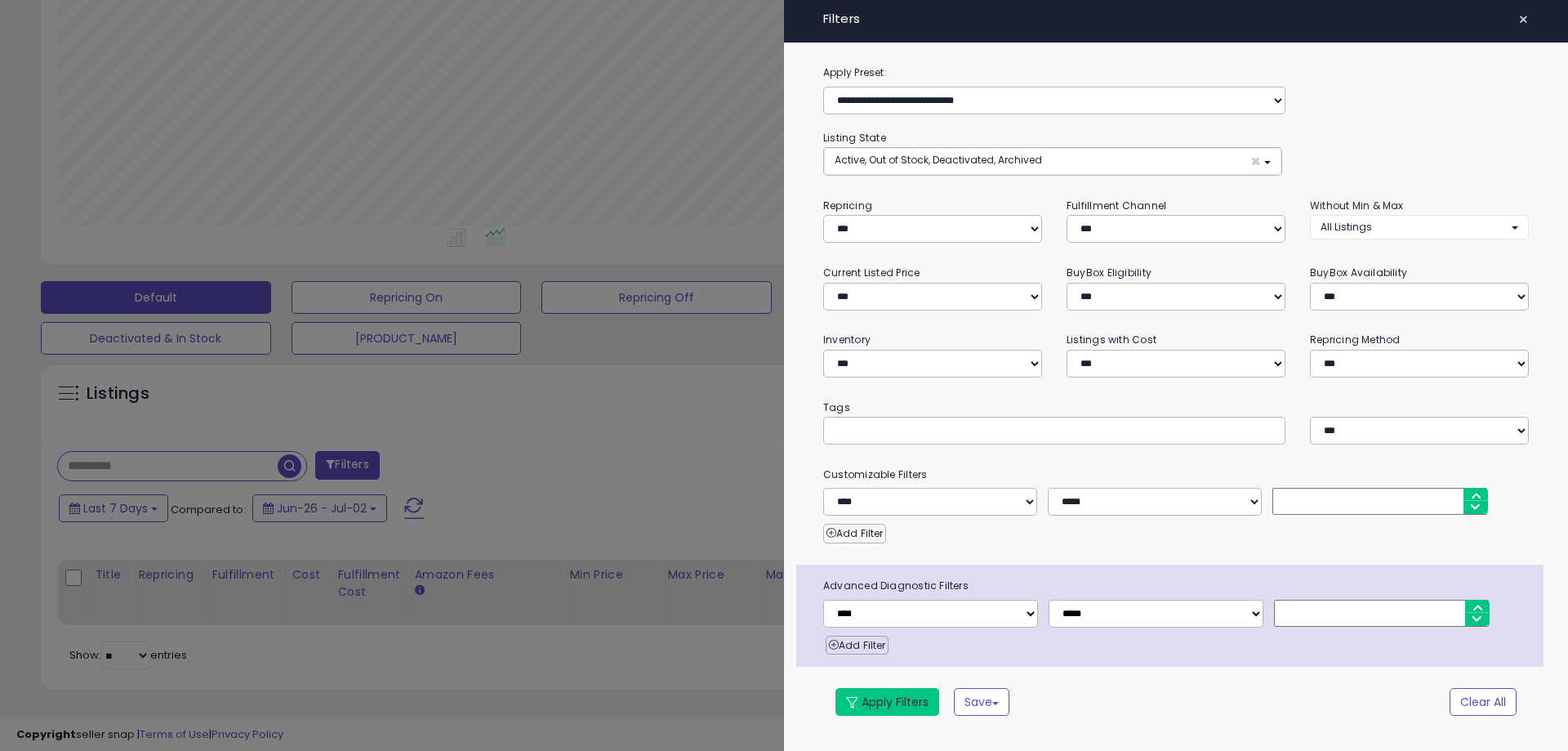 click on "Apply Filters" at bounding box center [887, 702] 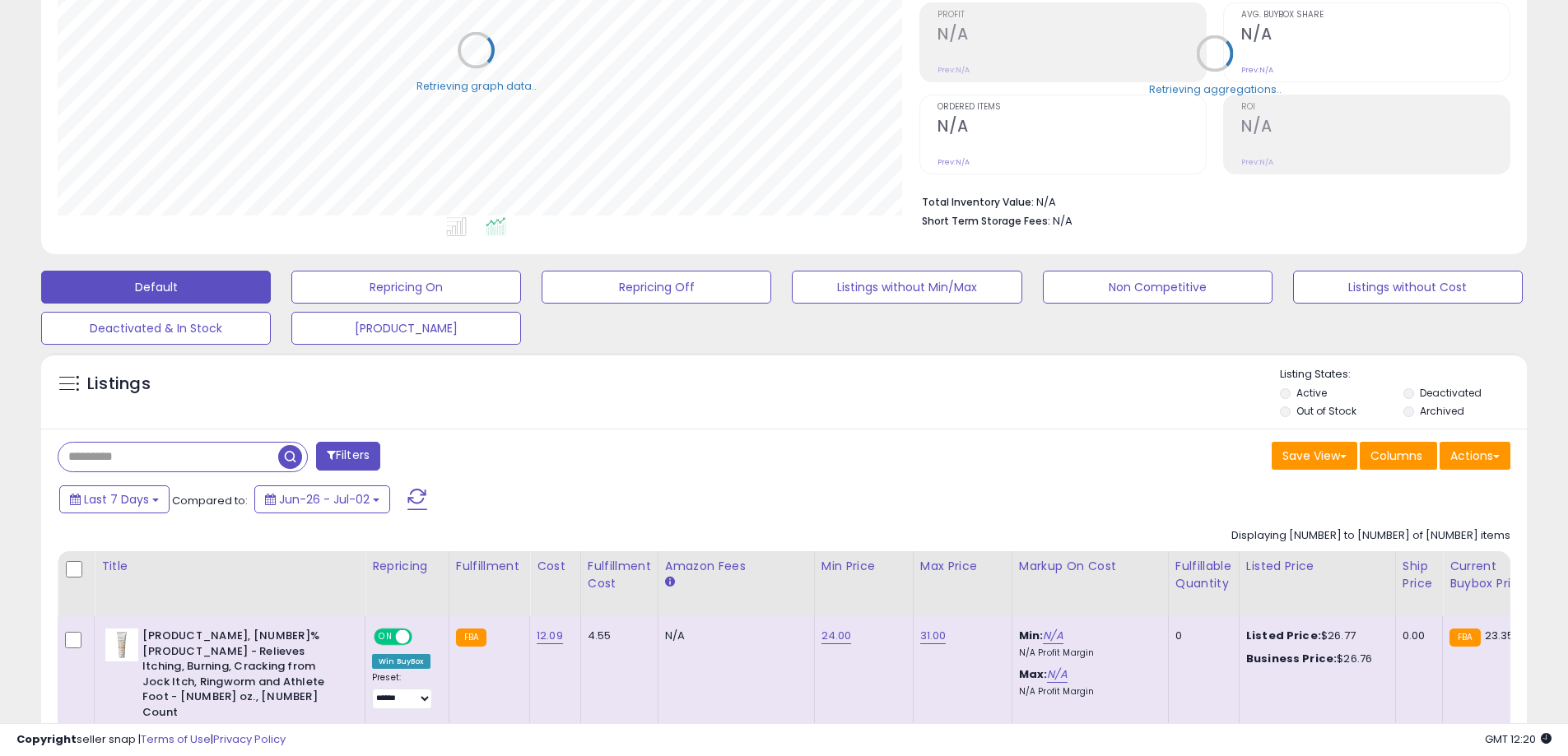 scroll, scrollTop: 337, scrollLeft: 862, axis: both 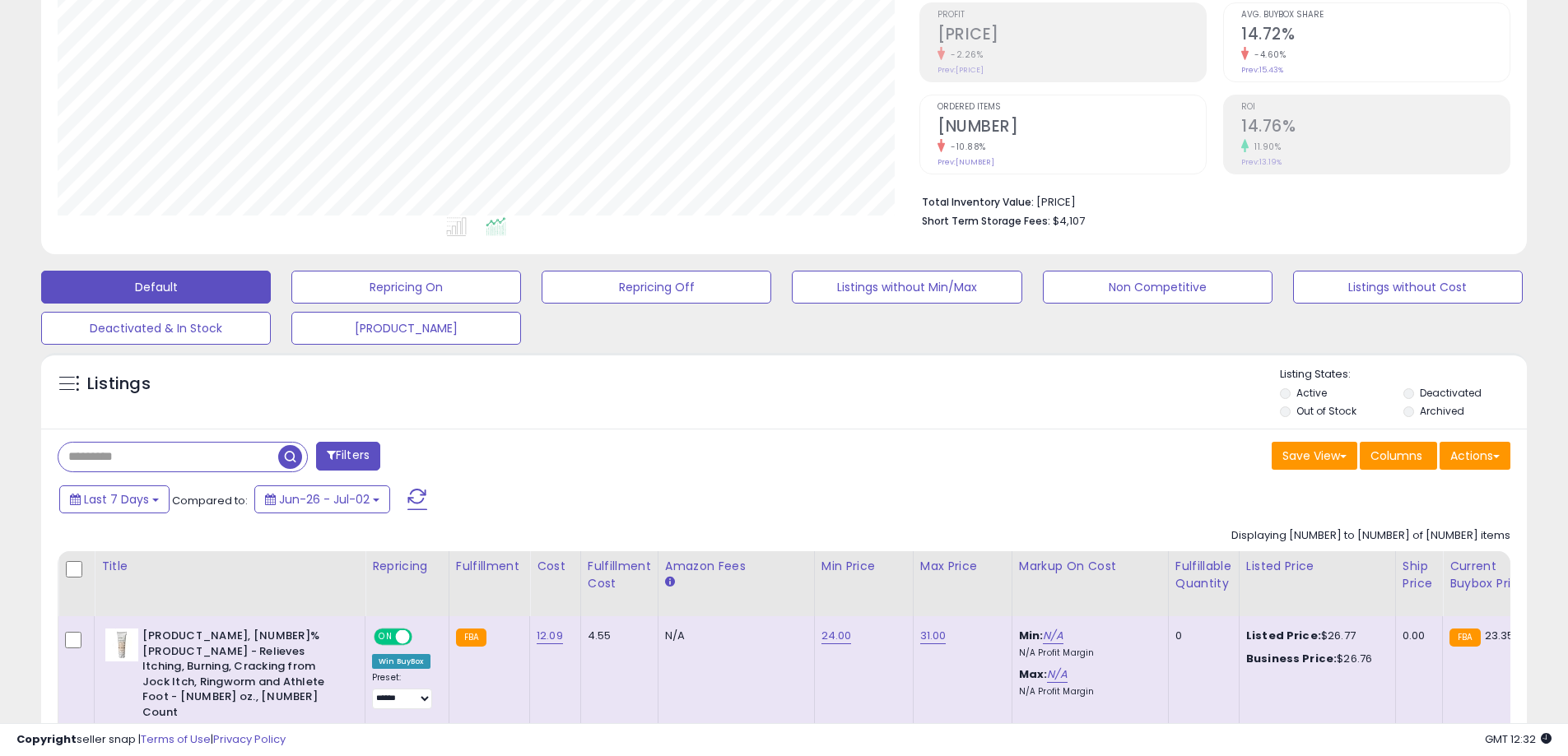 click at bounding box center (168, 457) 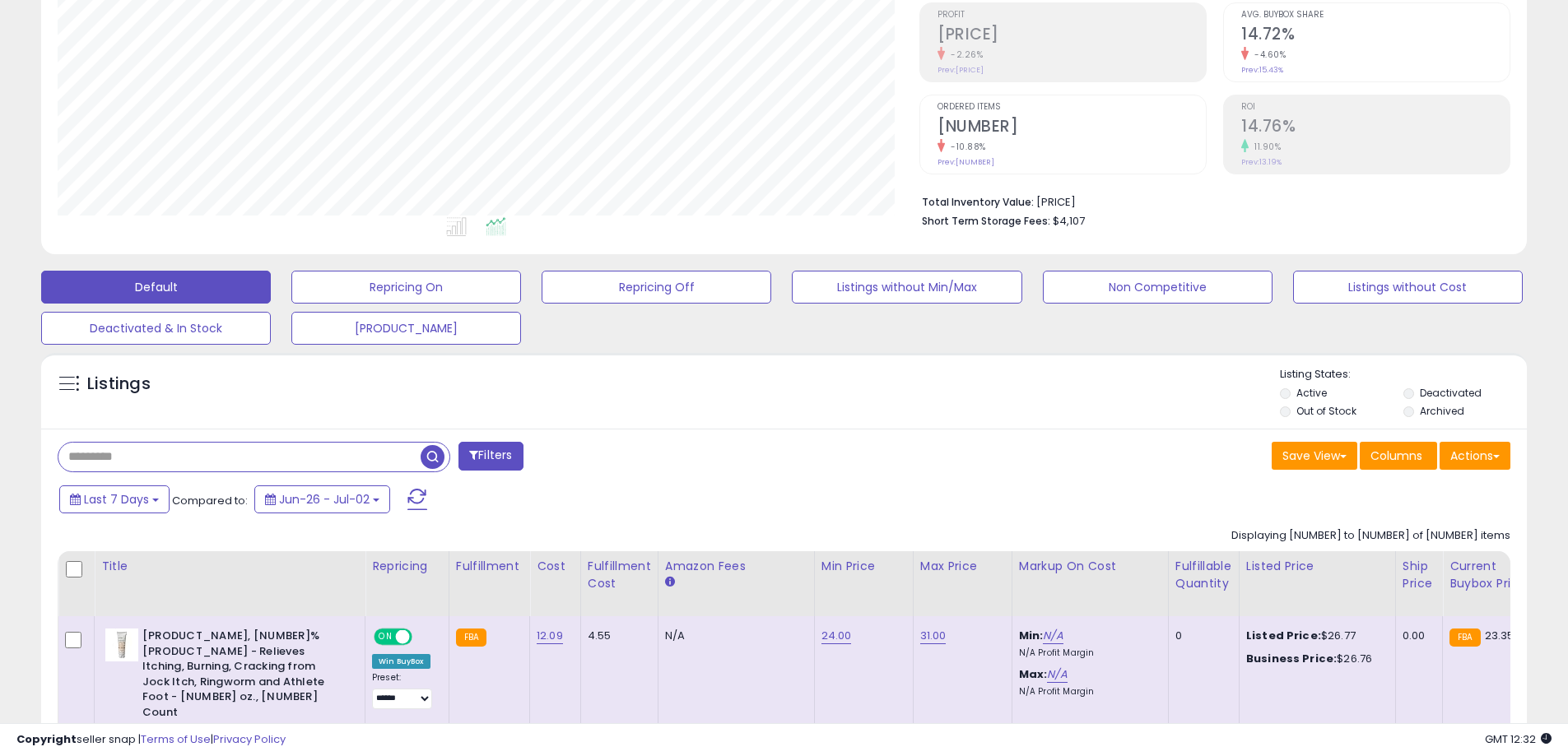paste on "**********" 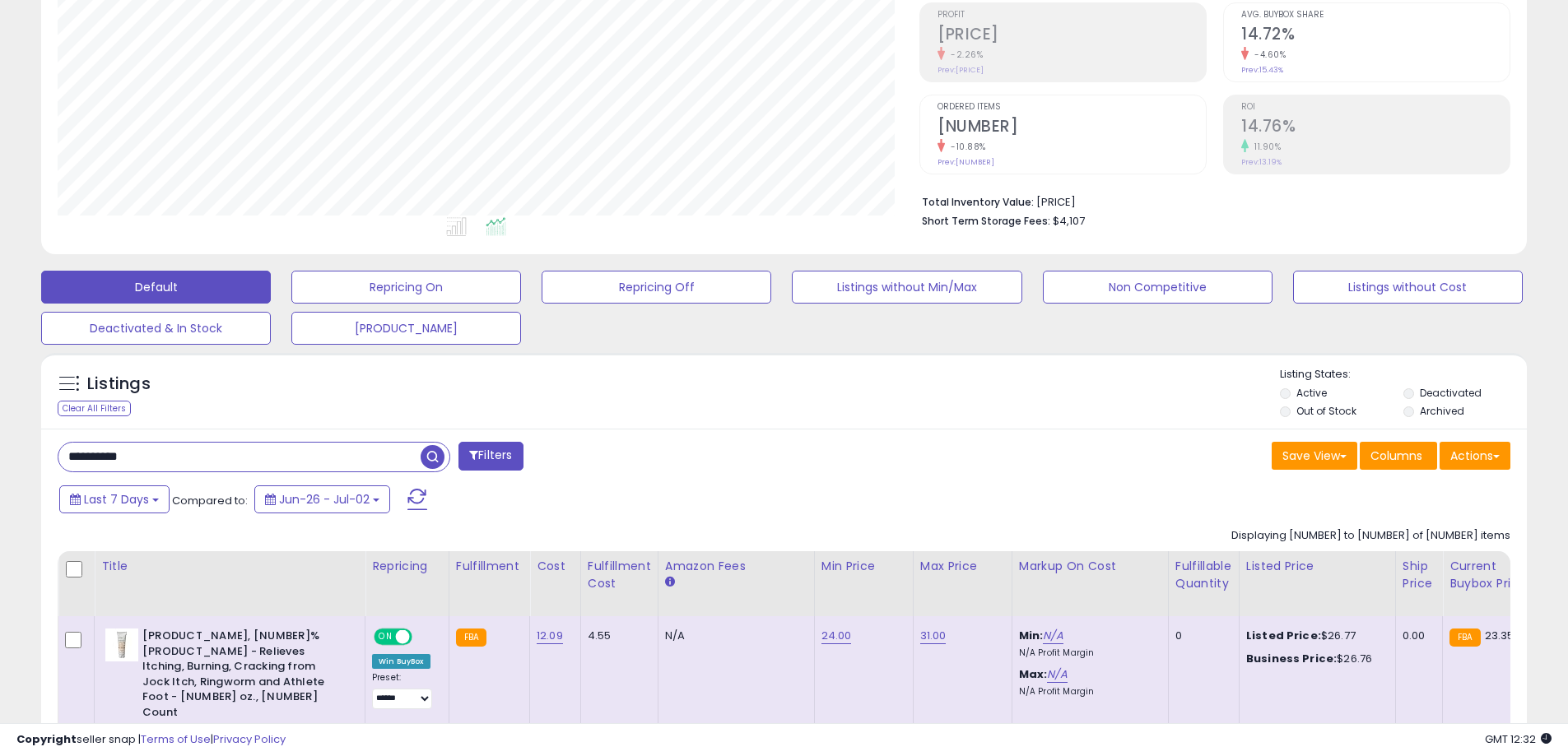 type on "**********" 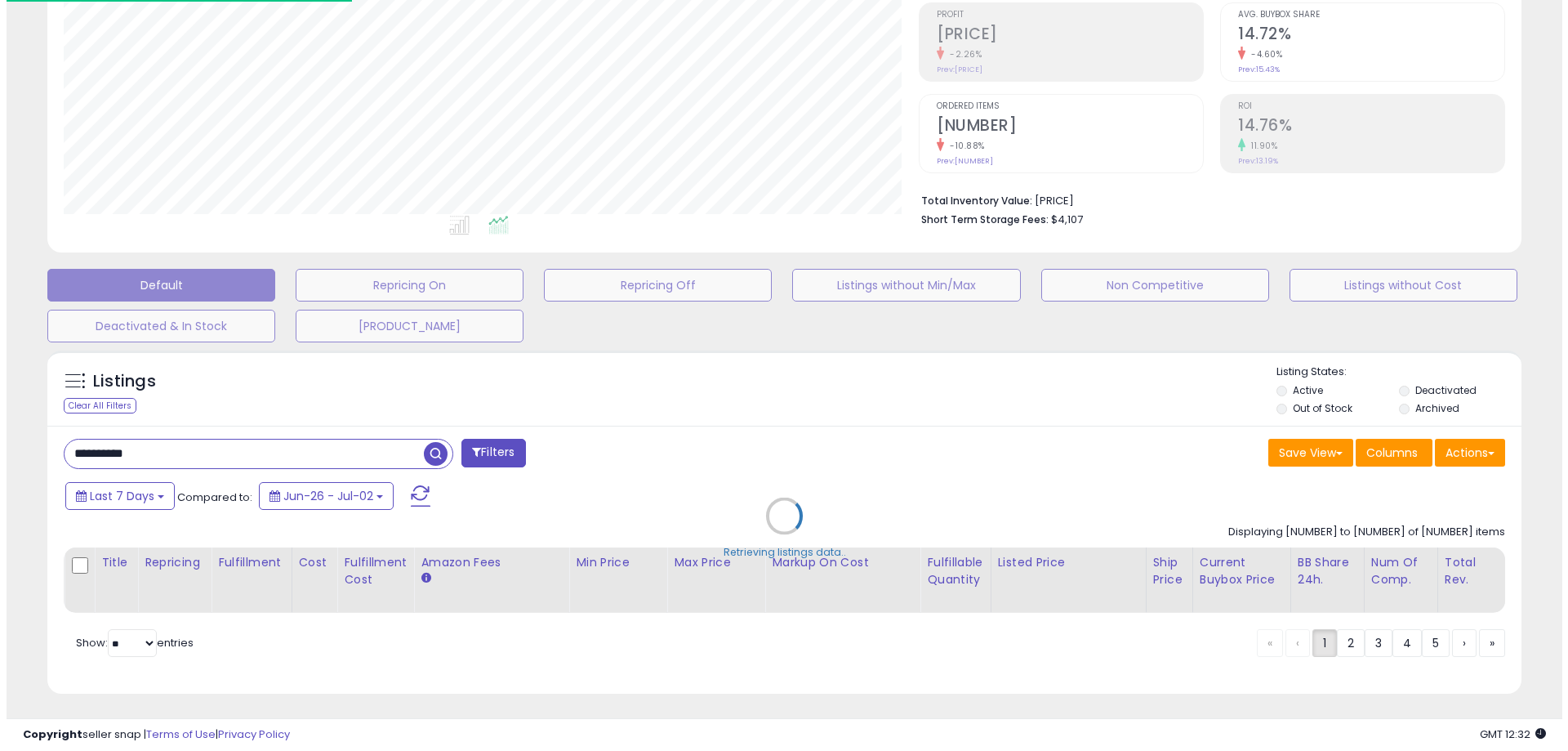 scroll, scrollTop: 816858, scrollLeft: 815804, axis: both 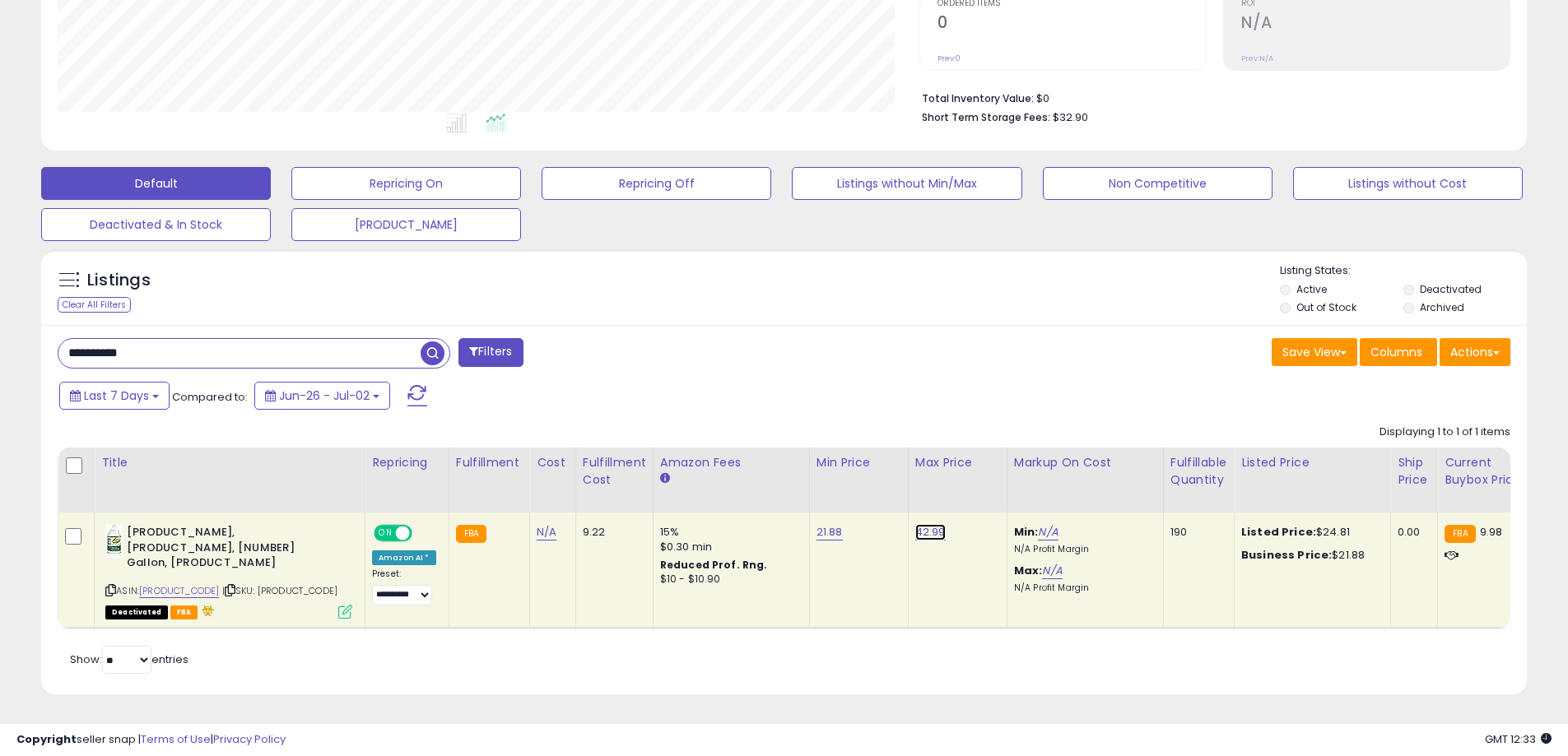 click on "42.99" at bounding box center (930, 532) 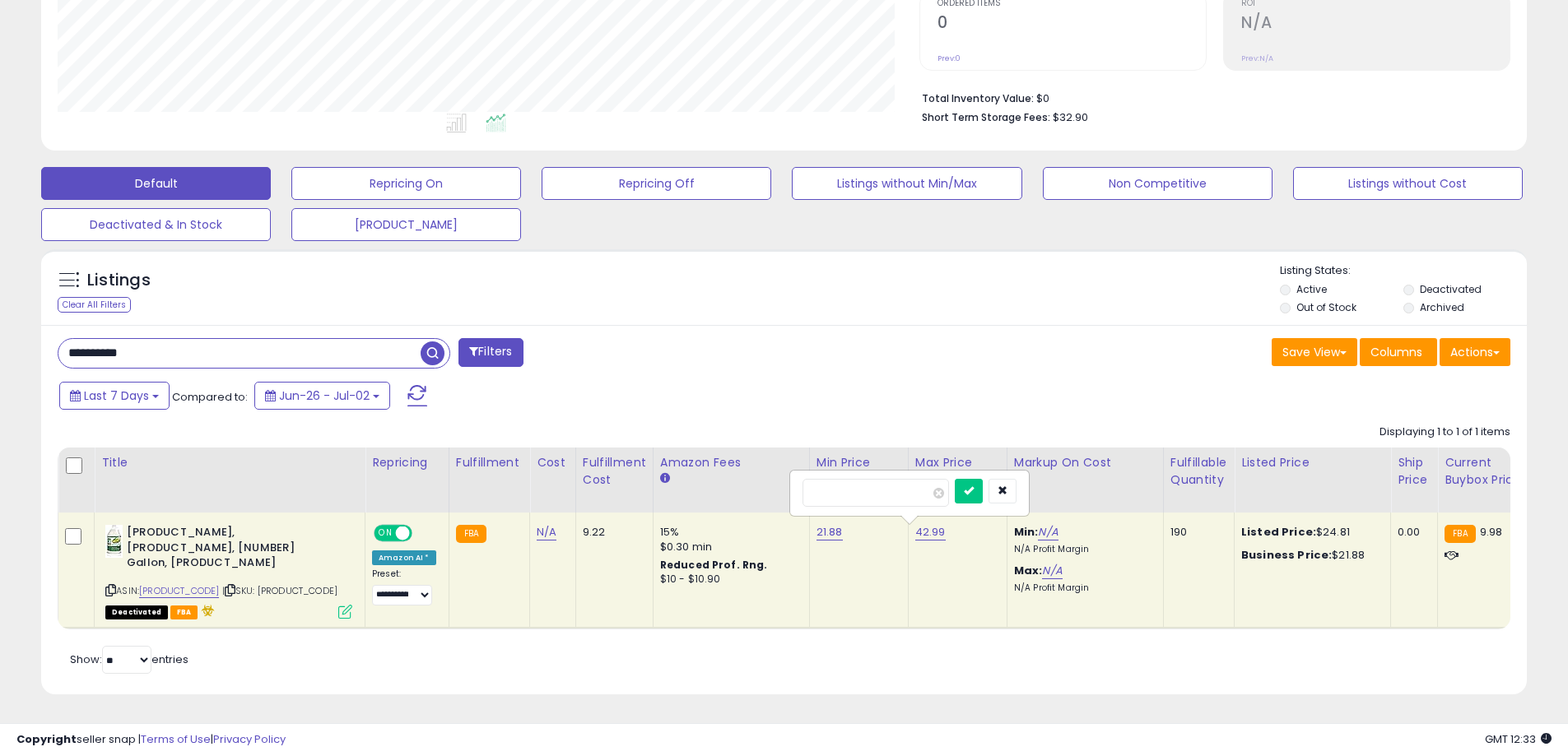drag, startPoint x: 888, startPoint y: 476, endPoint x: 729, endPoint y: 465, distance: 159.38005 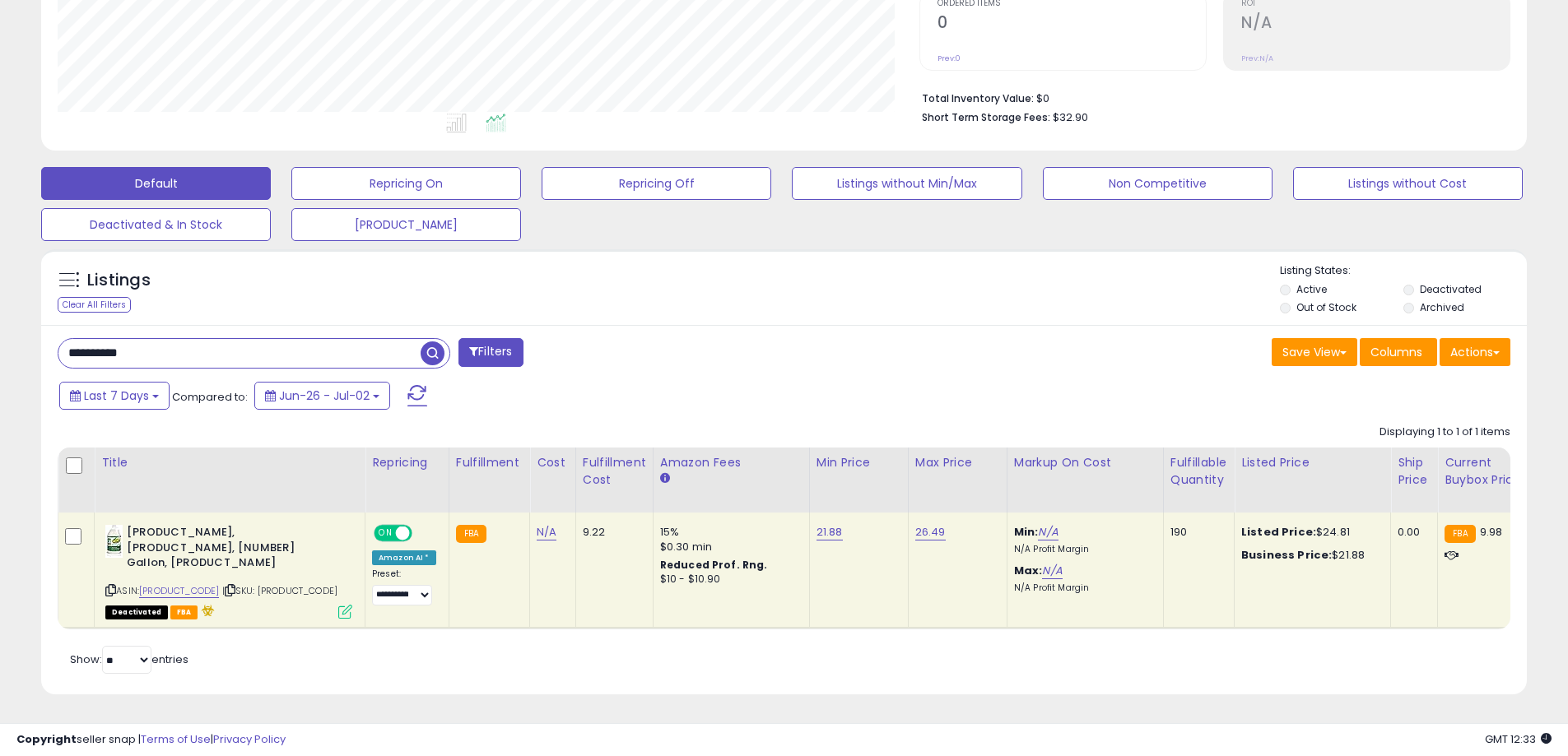 click on "26.49" 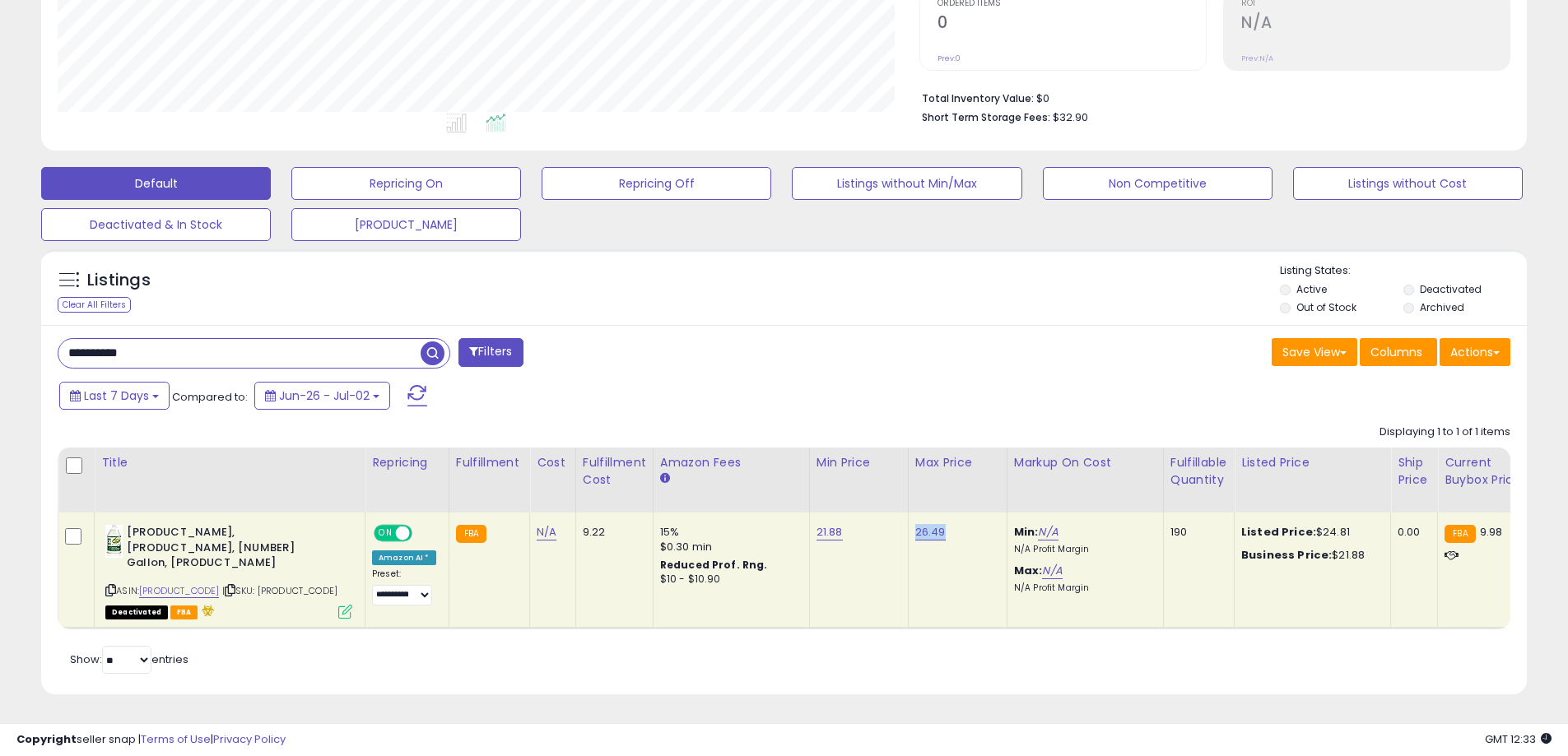 click on "26.49" 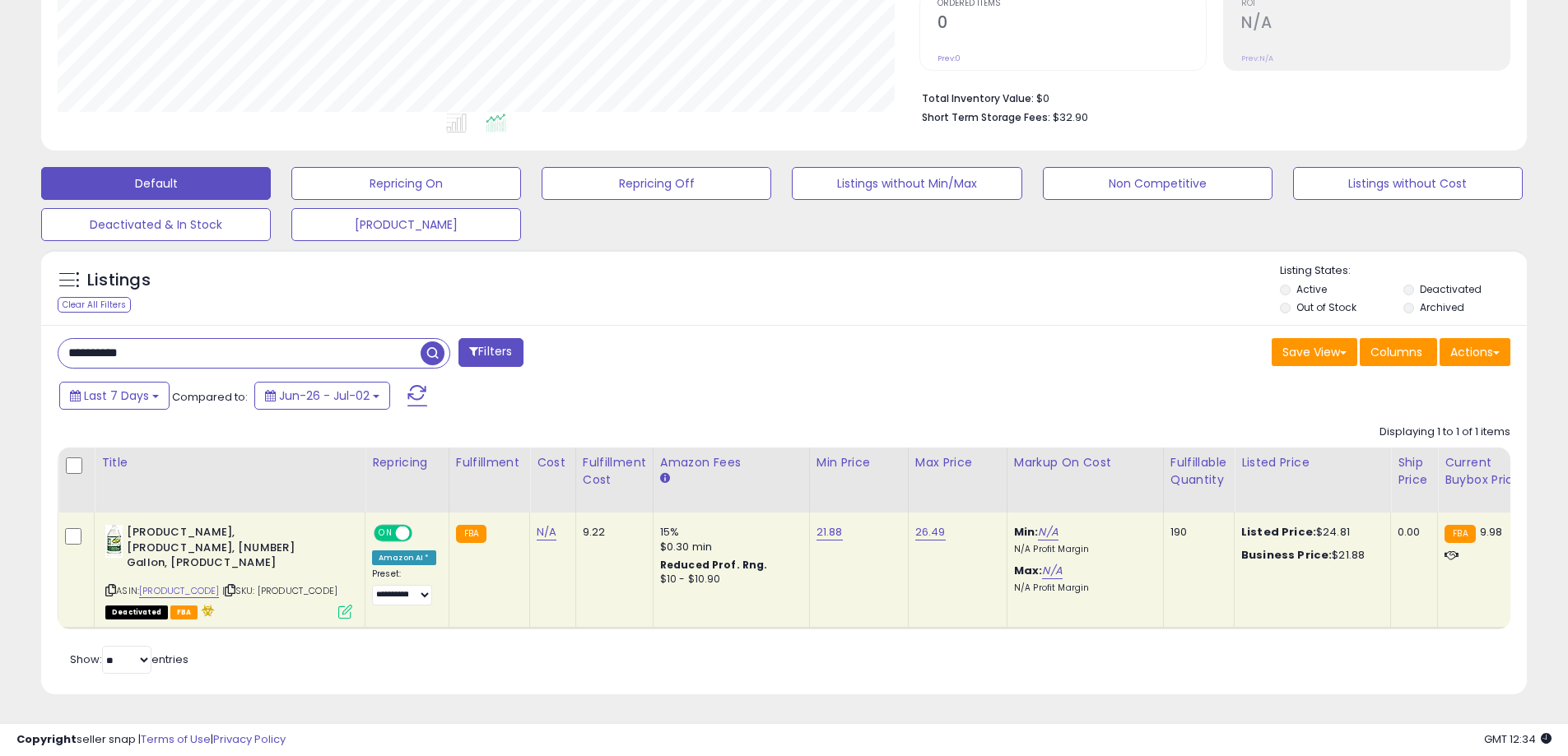 click on "**********" at bounding box center [240, 353] 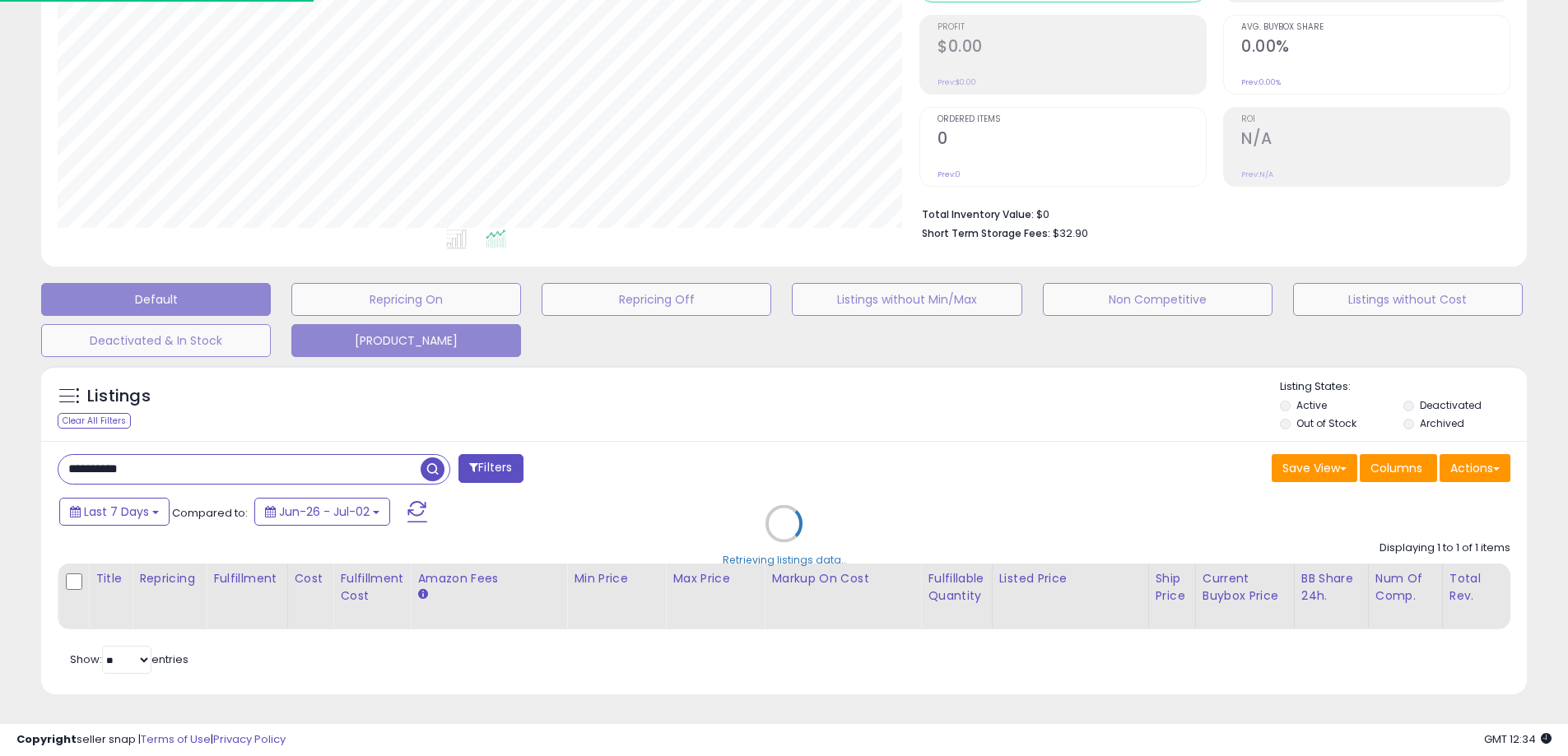scroll, scrollTop: 822296, scrollLeft: 822228, axis: both 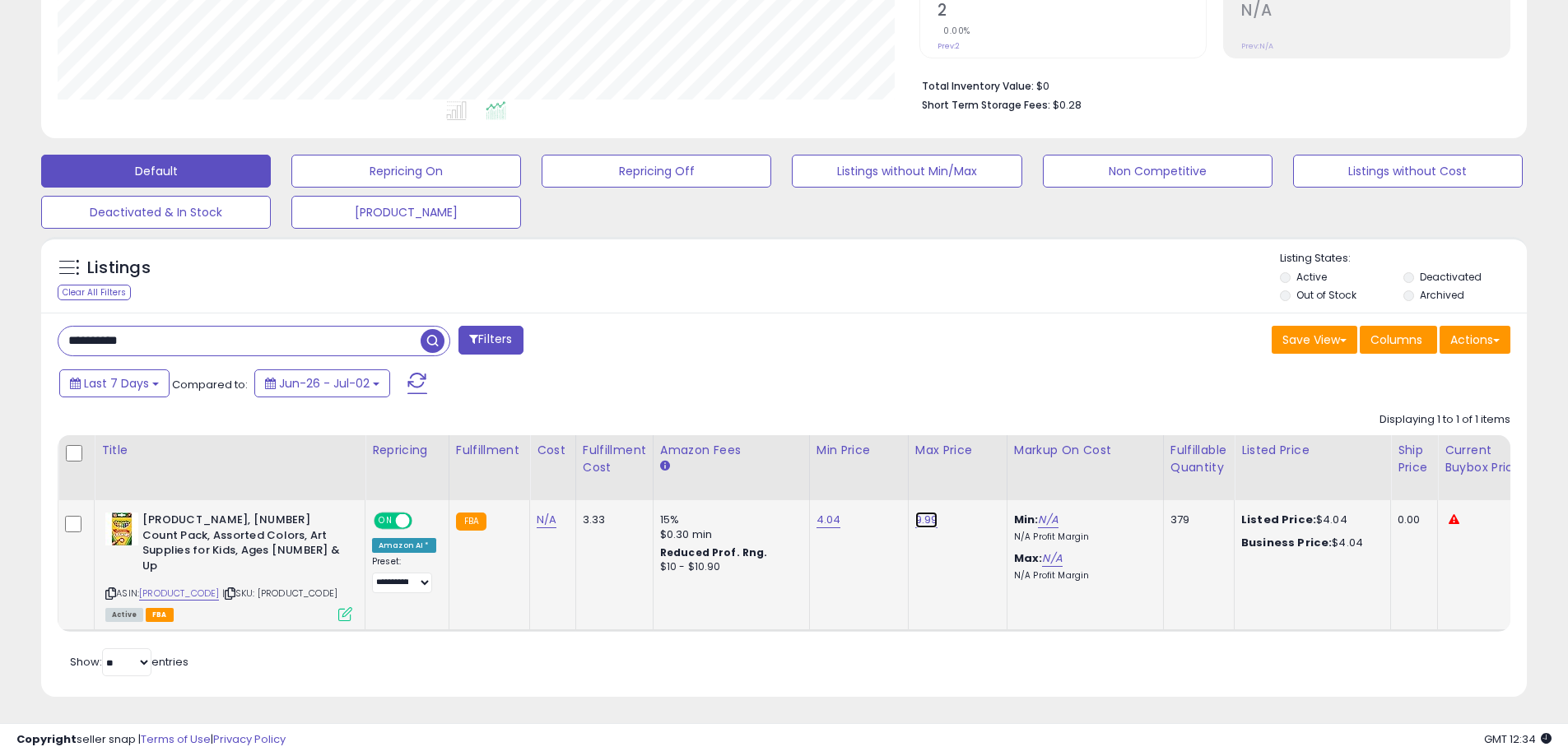 click on "9.99" at bounding box center [927, 520] 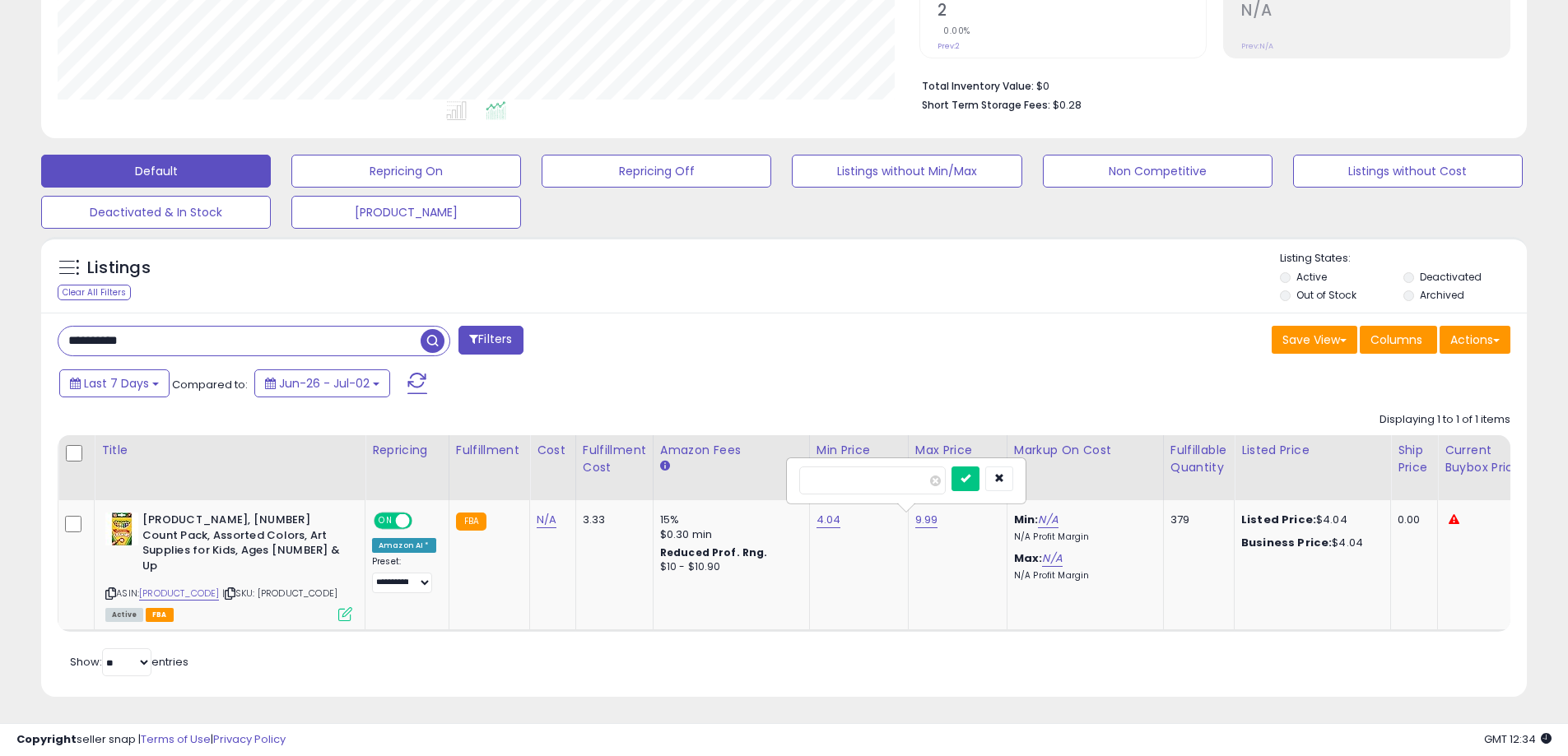 drag, startPoint x: 814, startPoint y: 469, endPoint x: 684, endPoint y: 466, distance: 130.03461 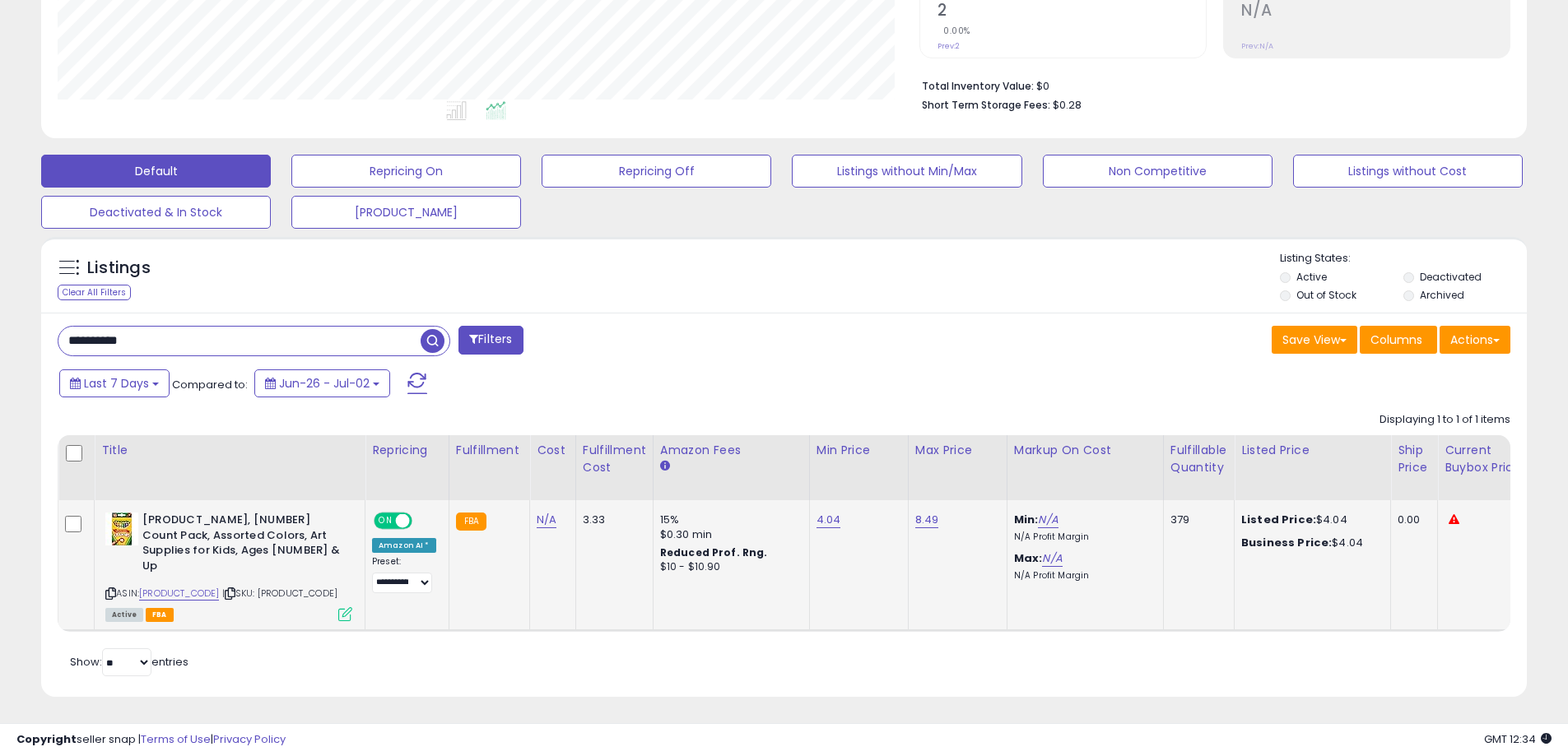 click on "8.49" 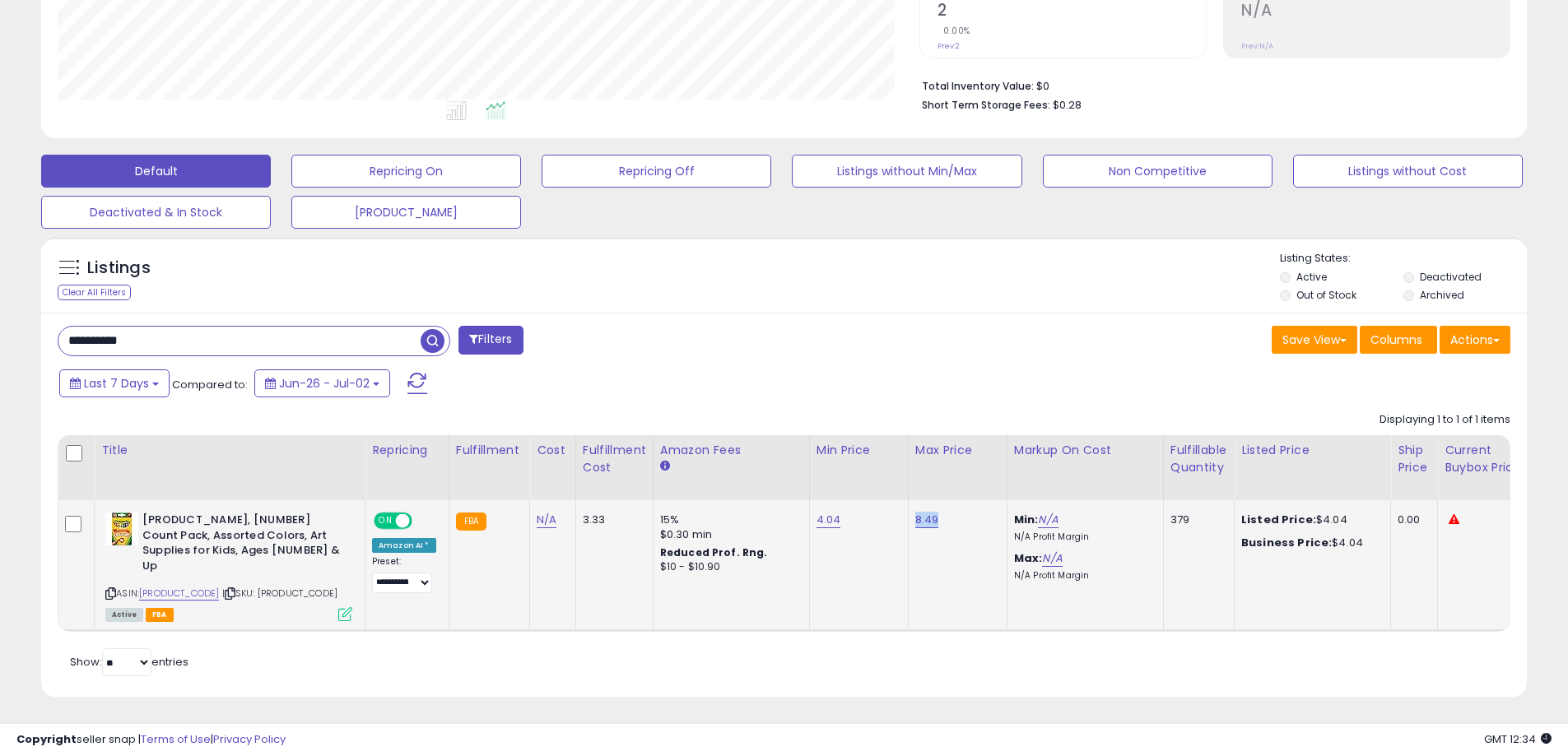 click on "8.49" 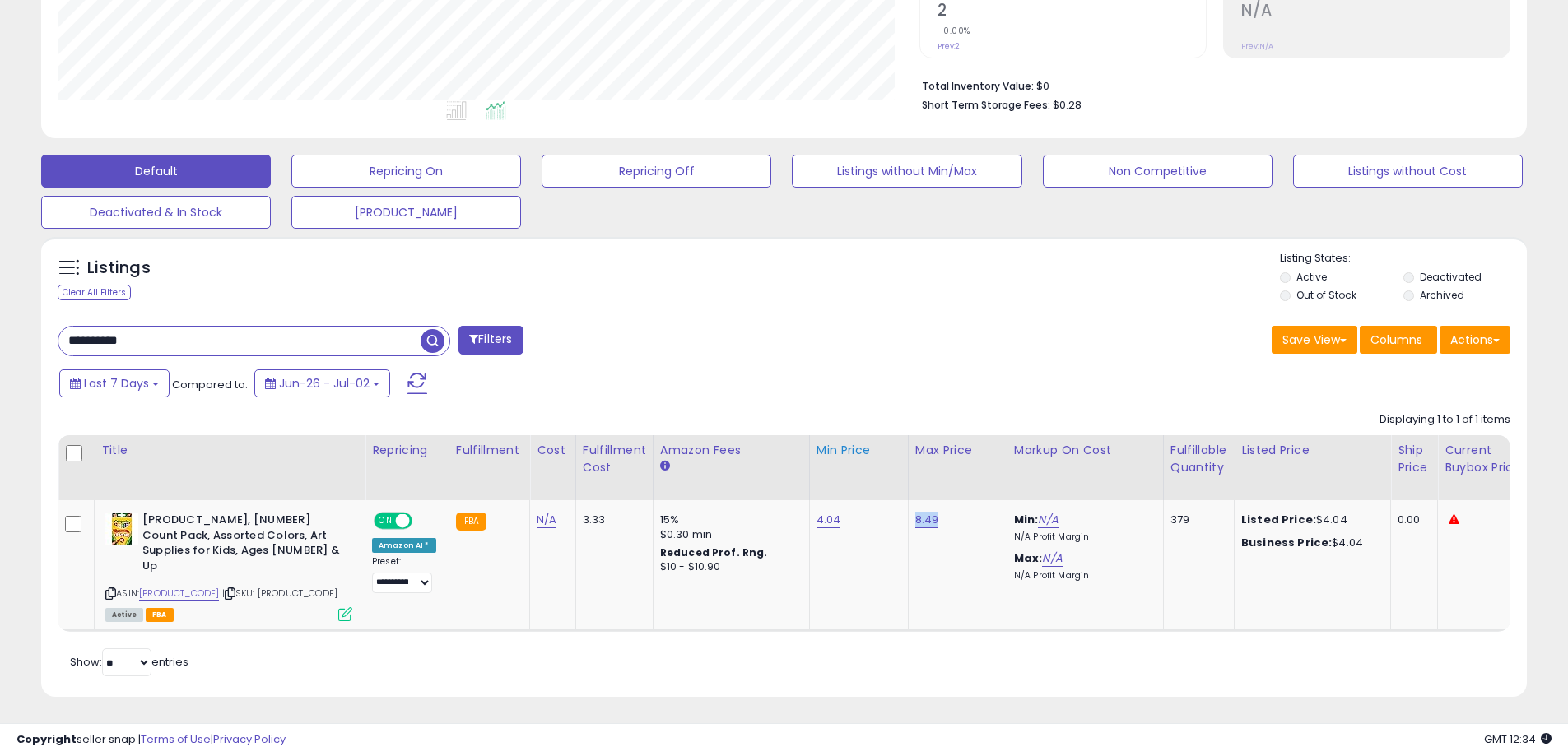copy on "8.49" 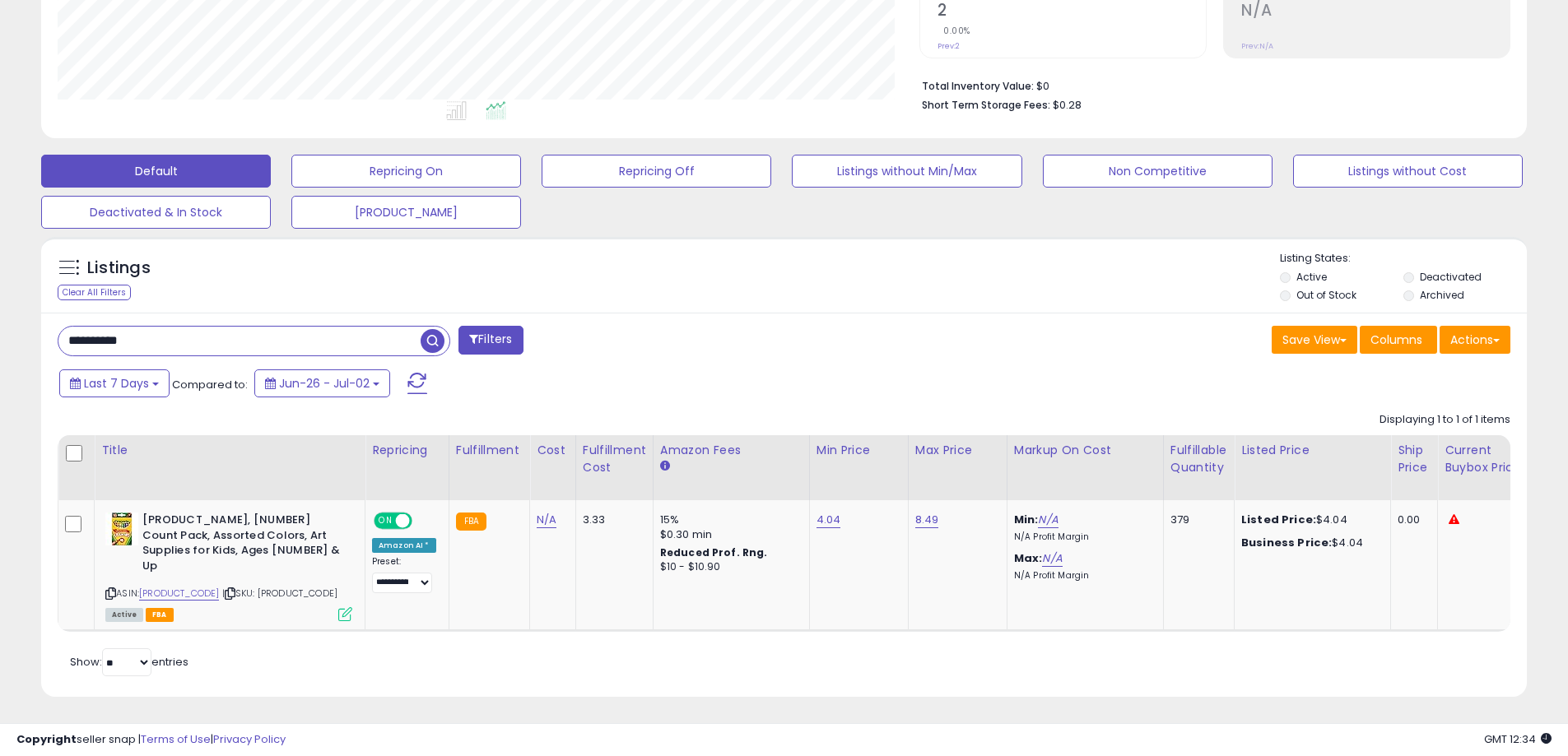 click on "**********" at bounding box center [240, 341] 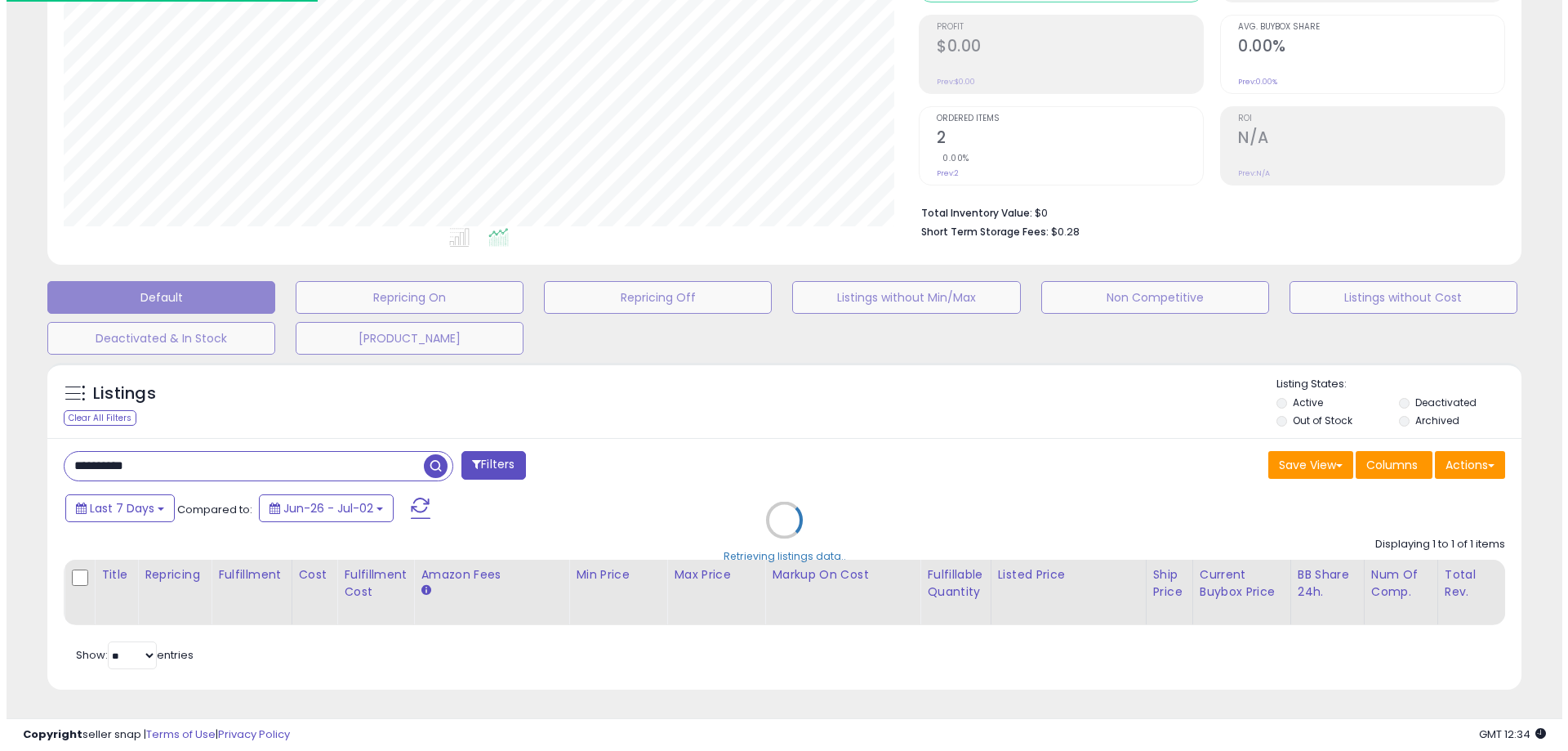 scroll, scrollTop: 246, scrollLeft: 0, axis: vertical 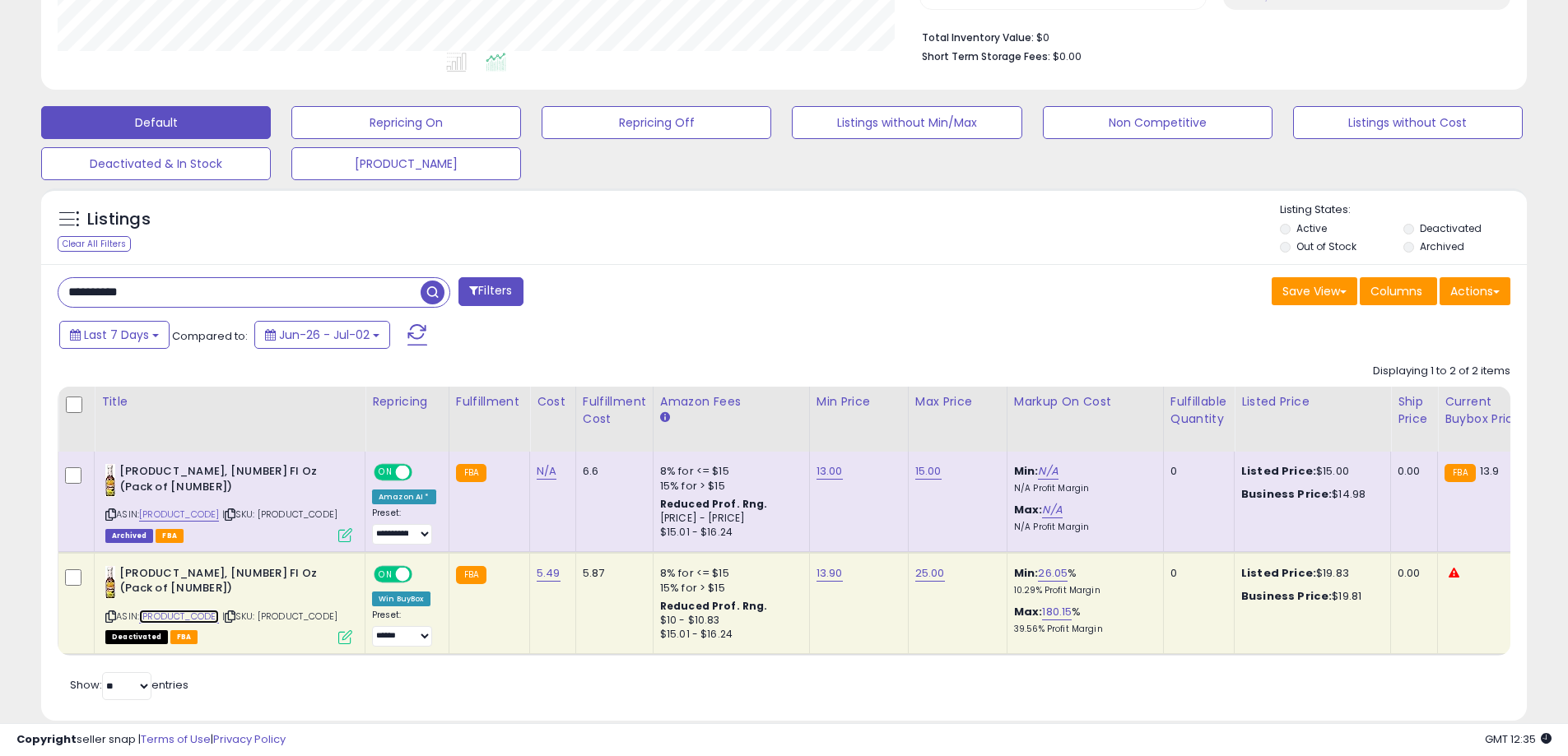 click on "[PRODUCT_CODE]" at bounding box center [179, 616] 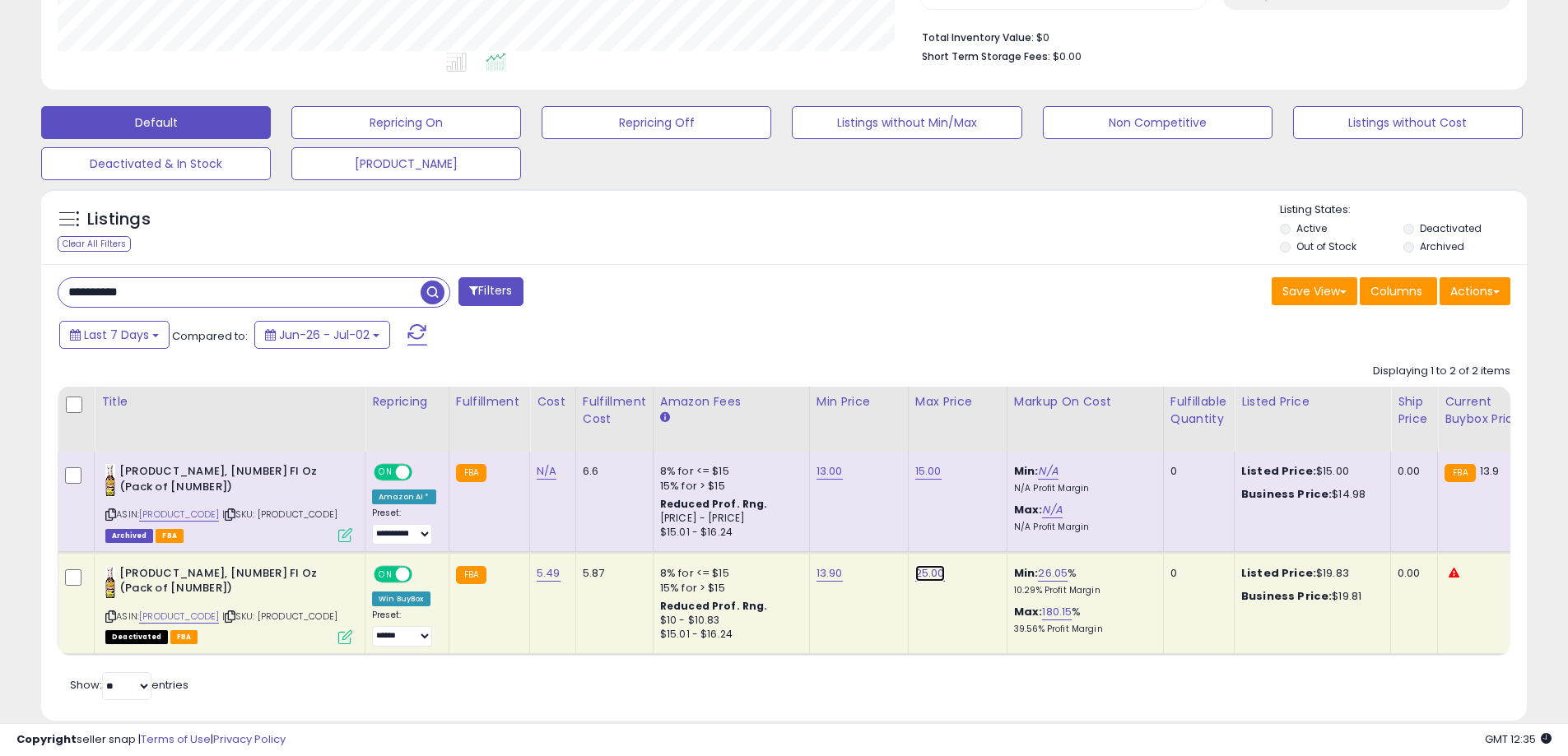 click on "25.00" at bounding box center [930, 573] 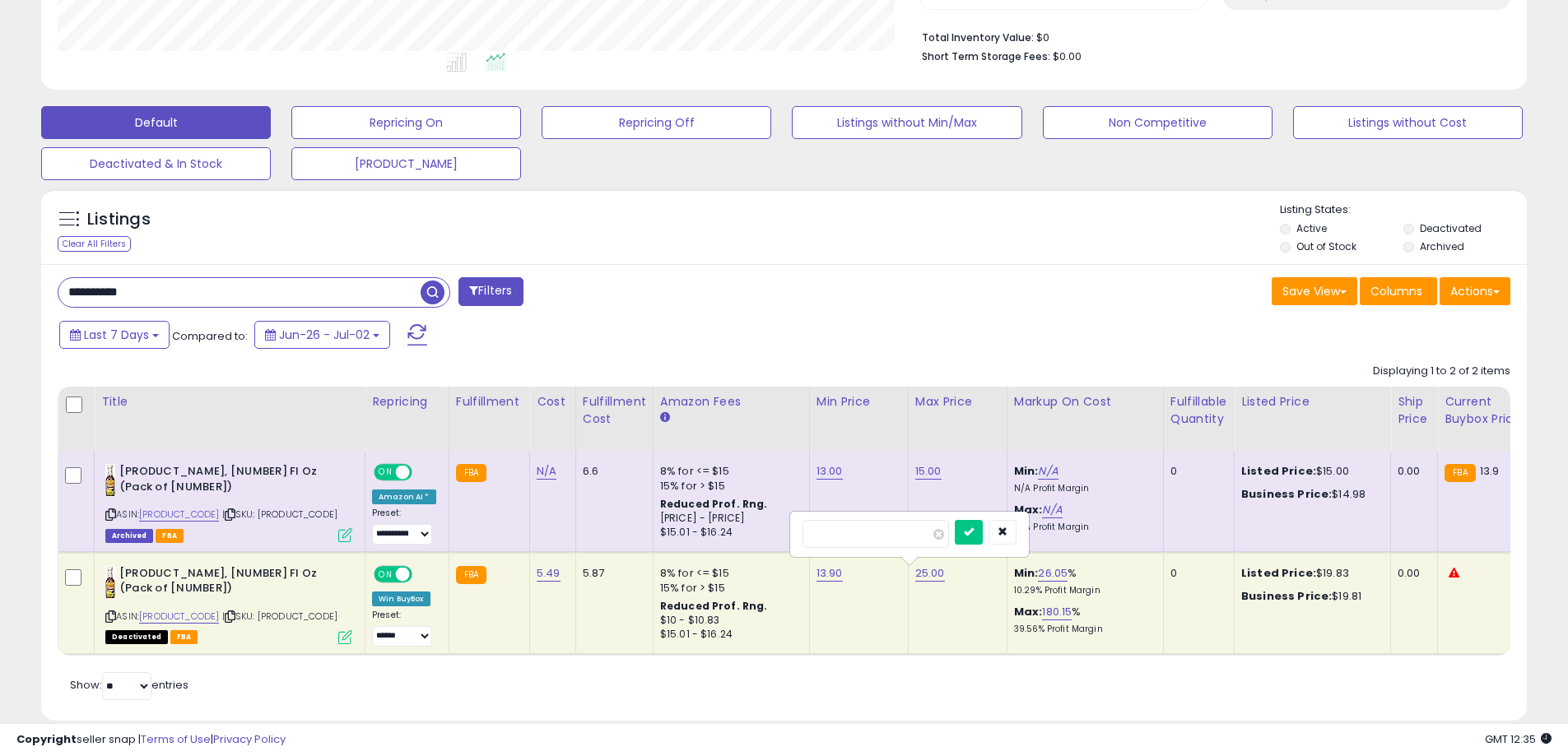 drag, startPoint x: 910, startPoint y: 535, endPoint x: 751, endPoint y: 526, distance: 159.25451 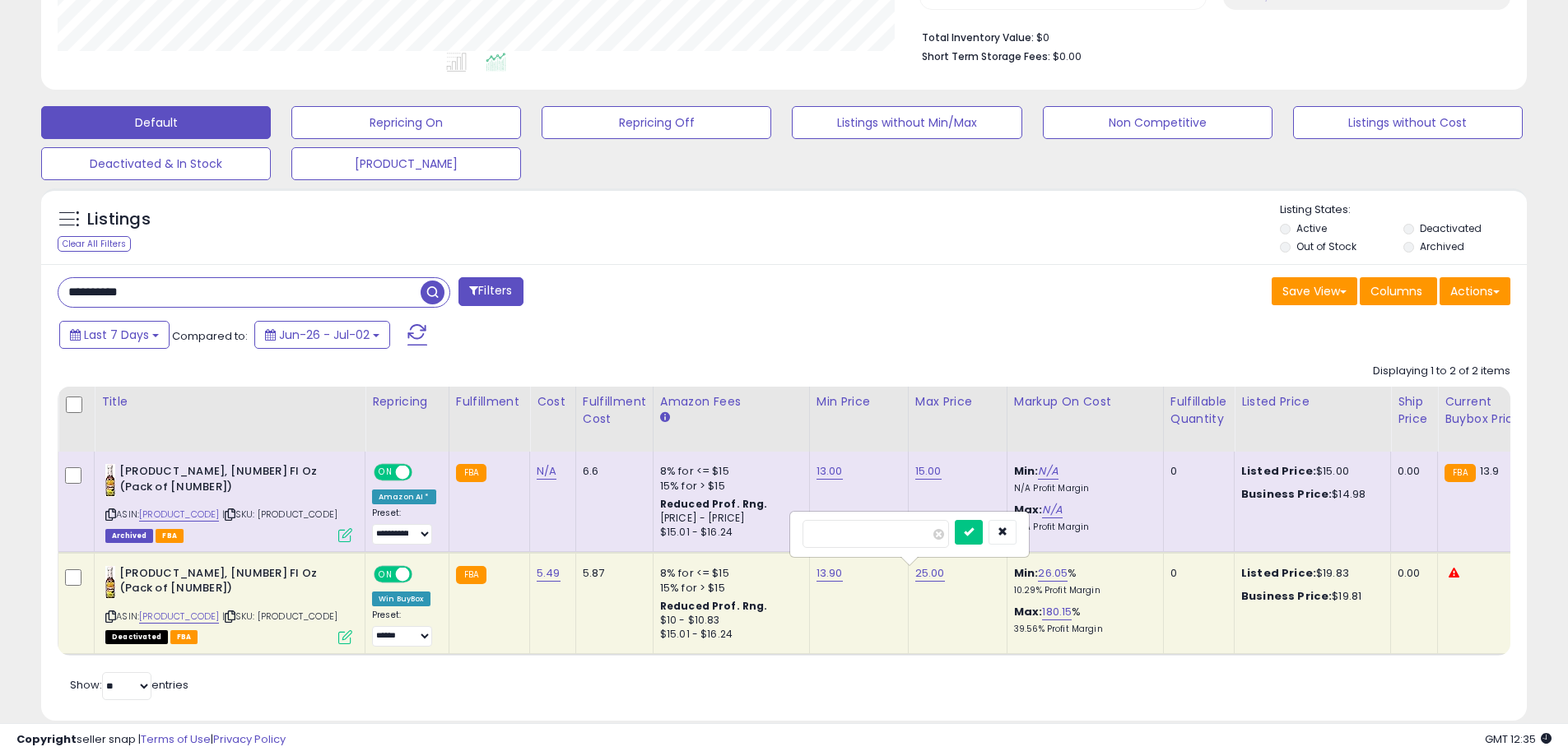 type on "*****" 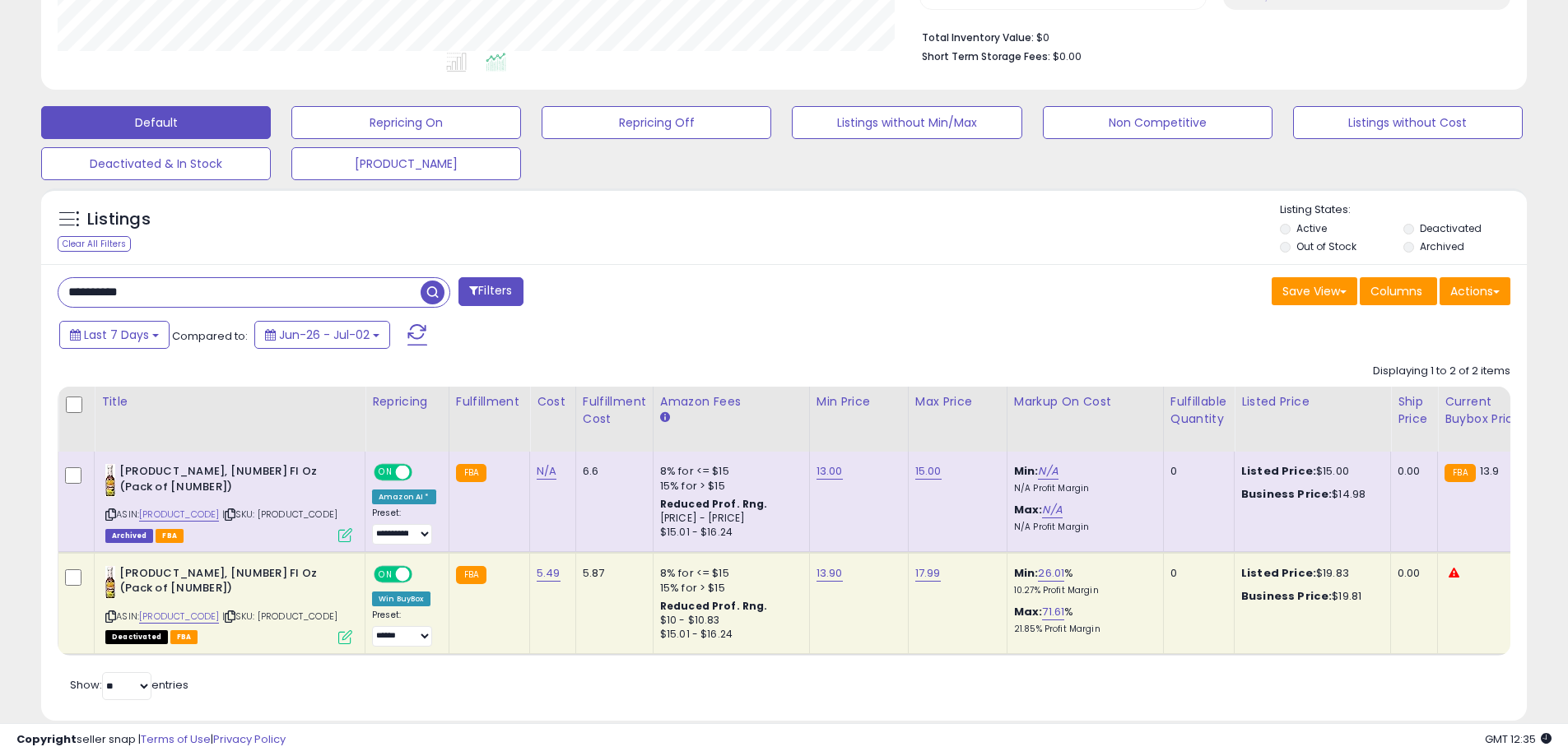 click on "17.99" 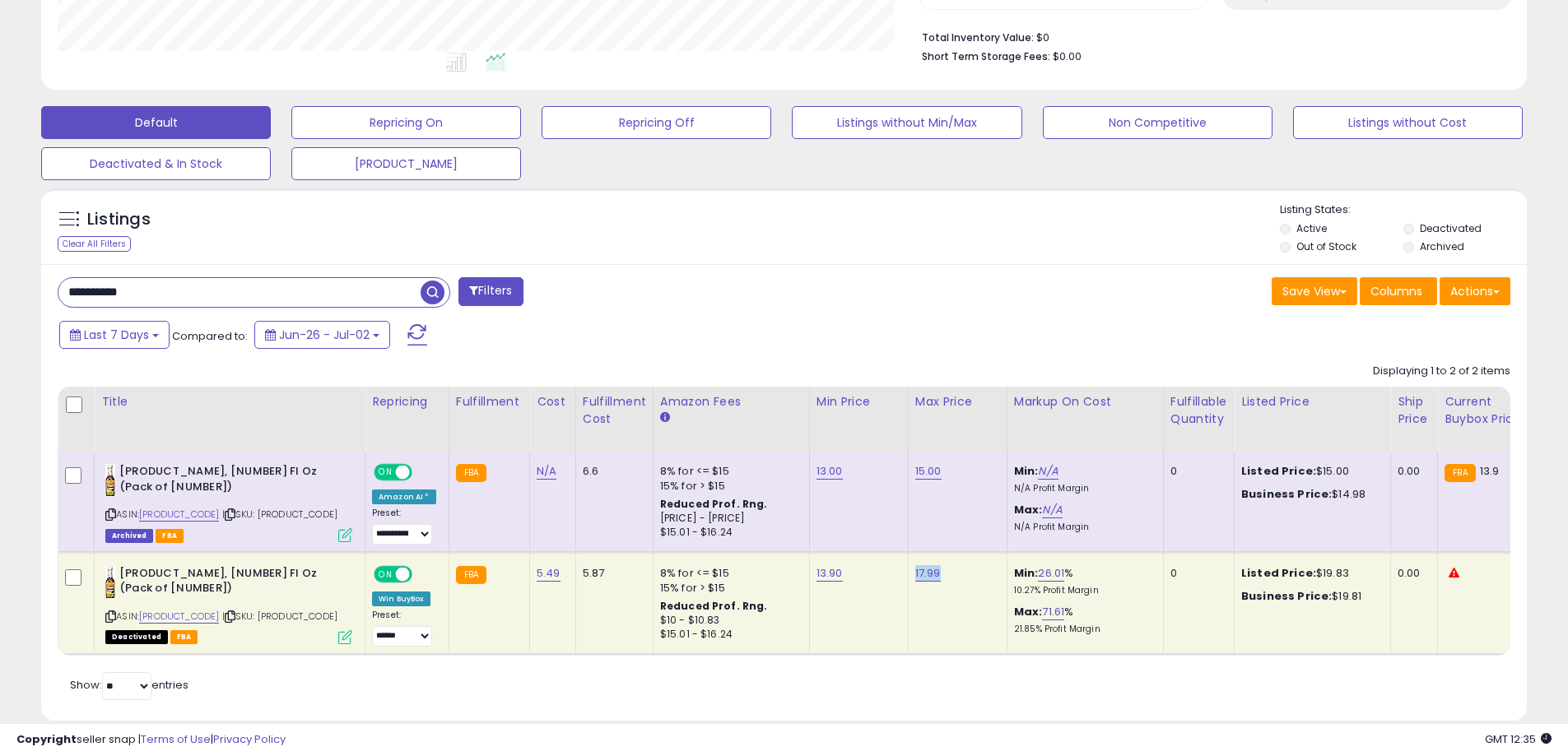 click on "17.99" 